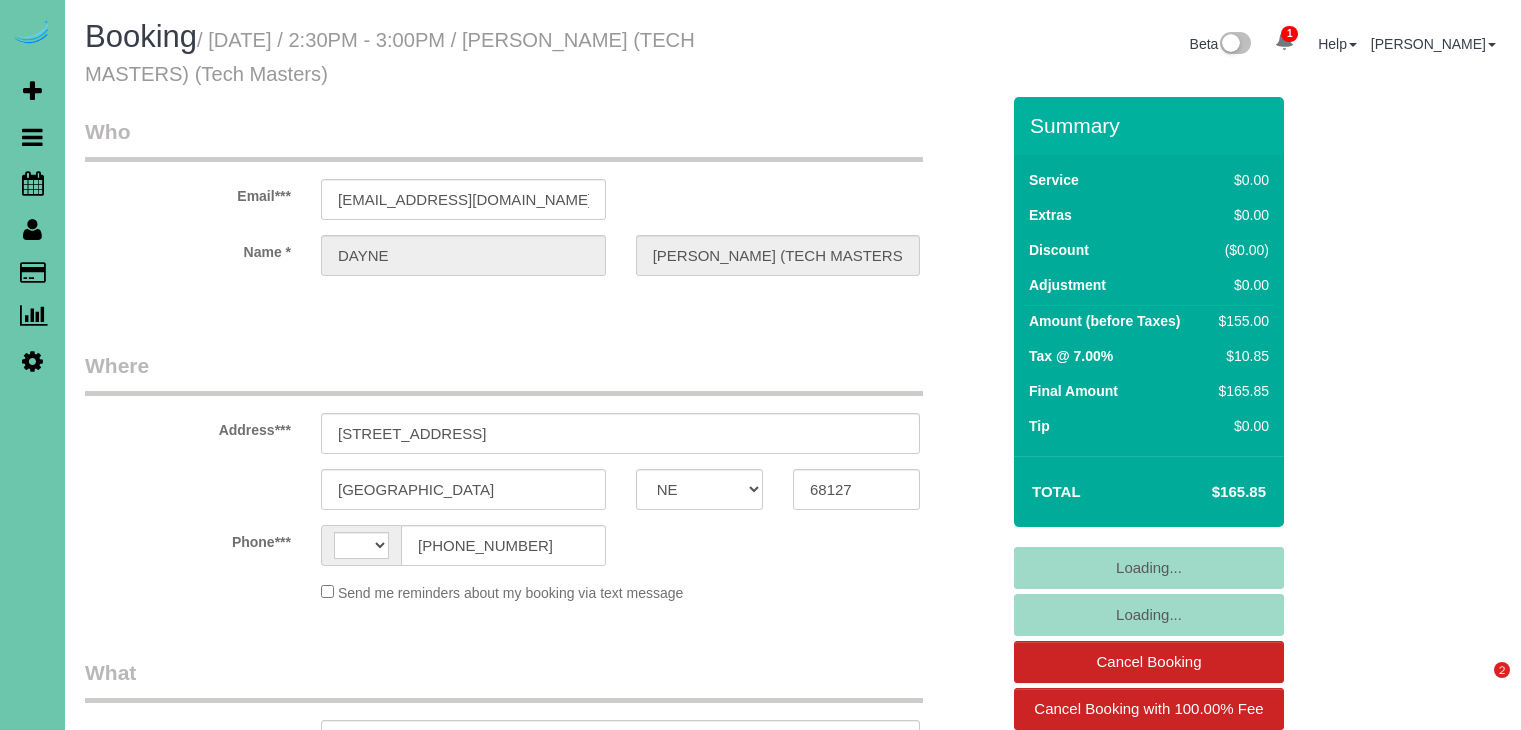 select on "NE" 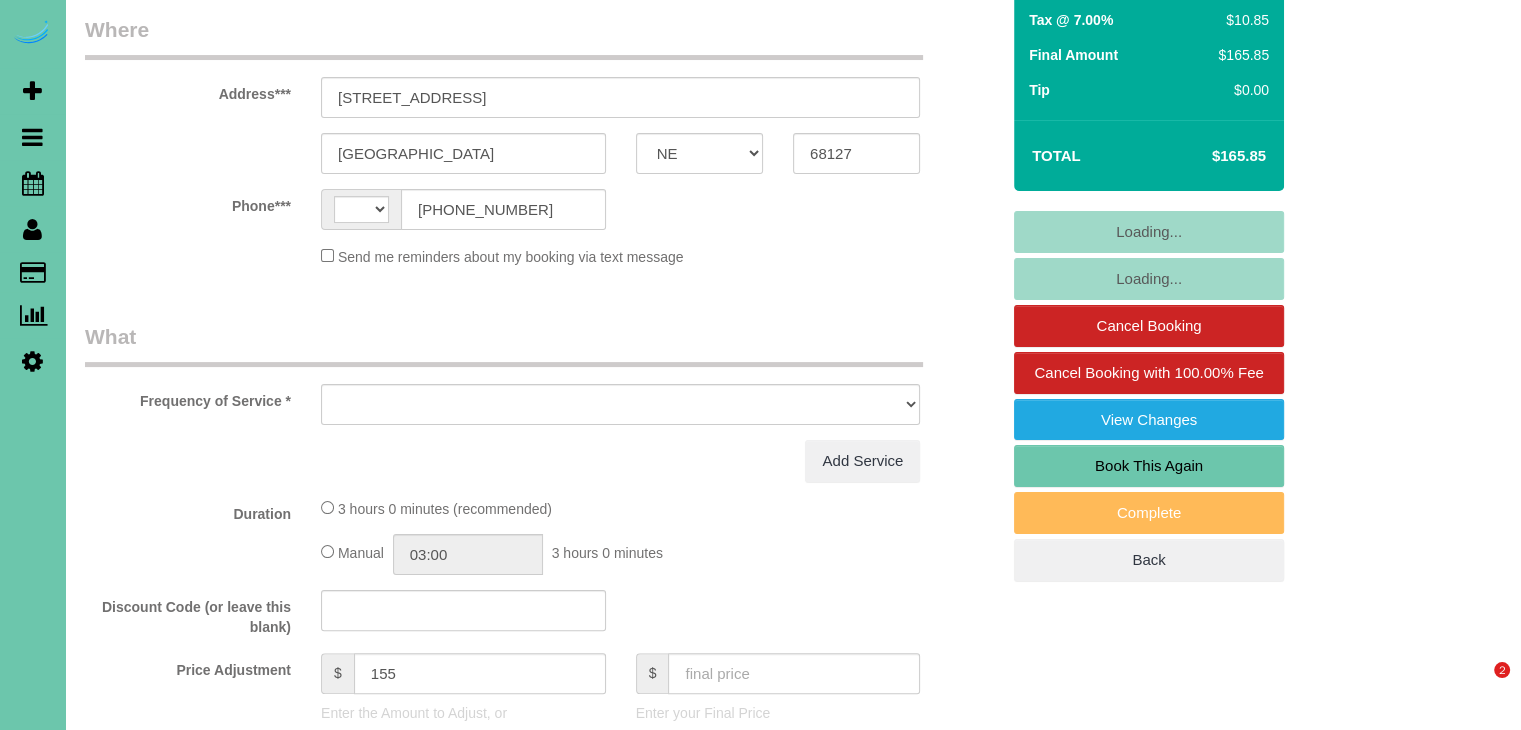 select on "number:42" 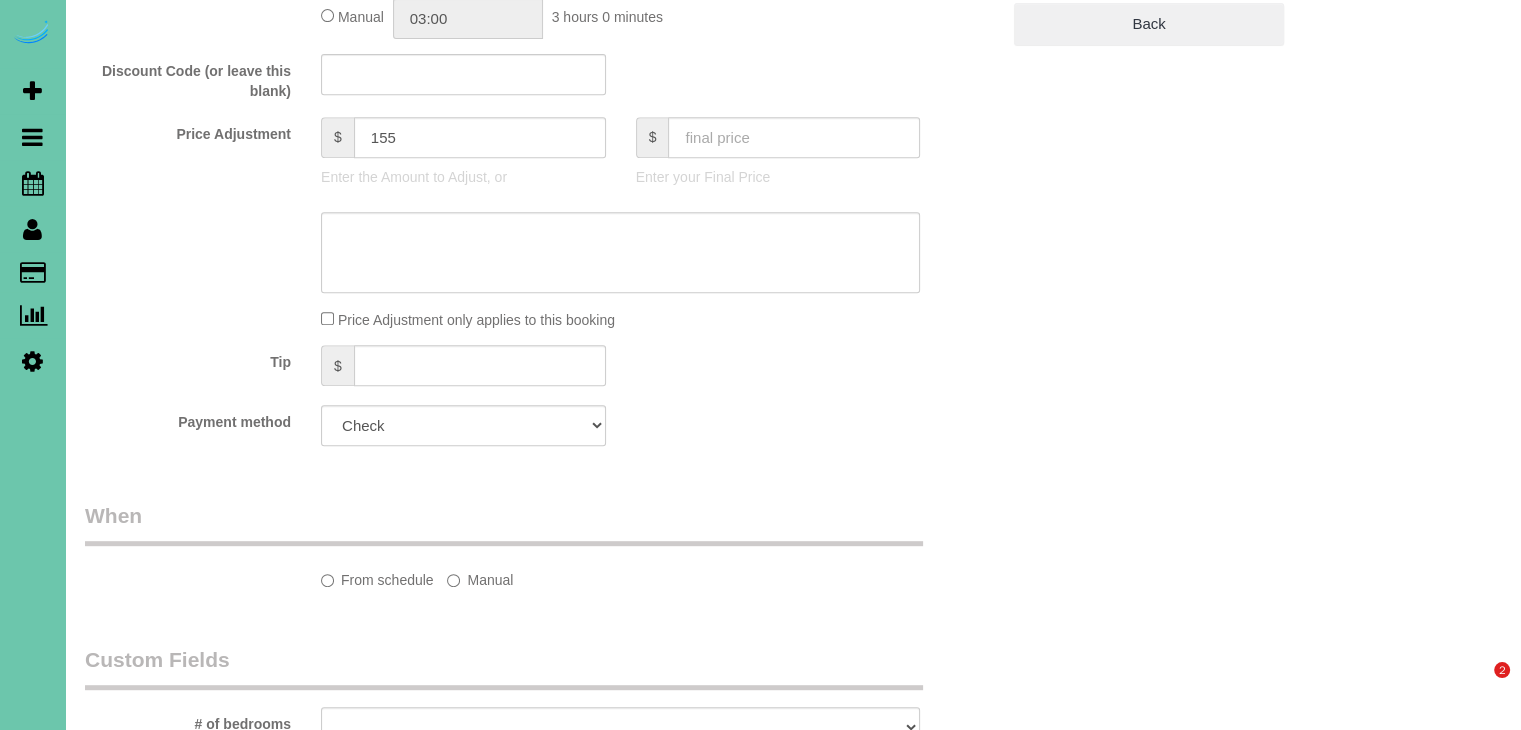 select on "string:[GEOGRAPHIC_DATA]" 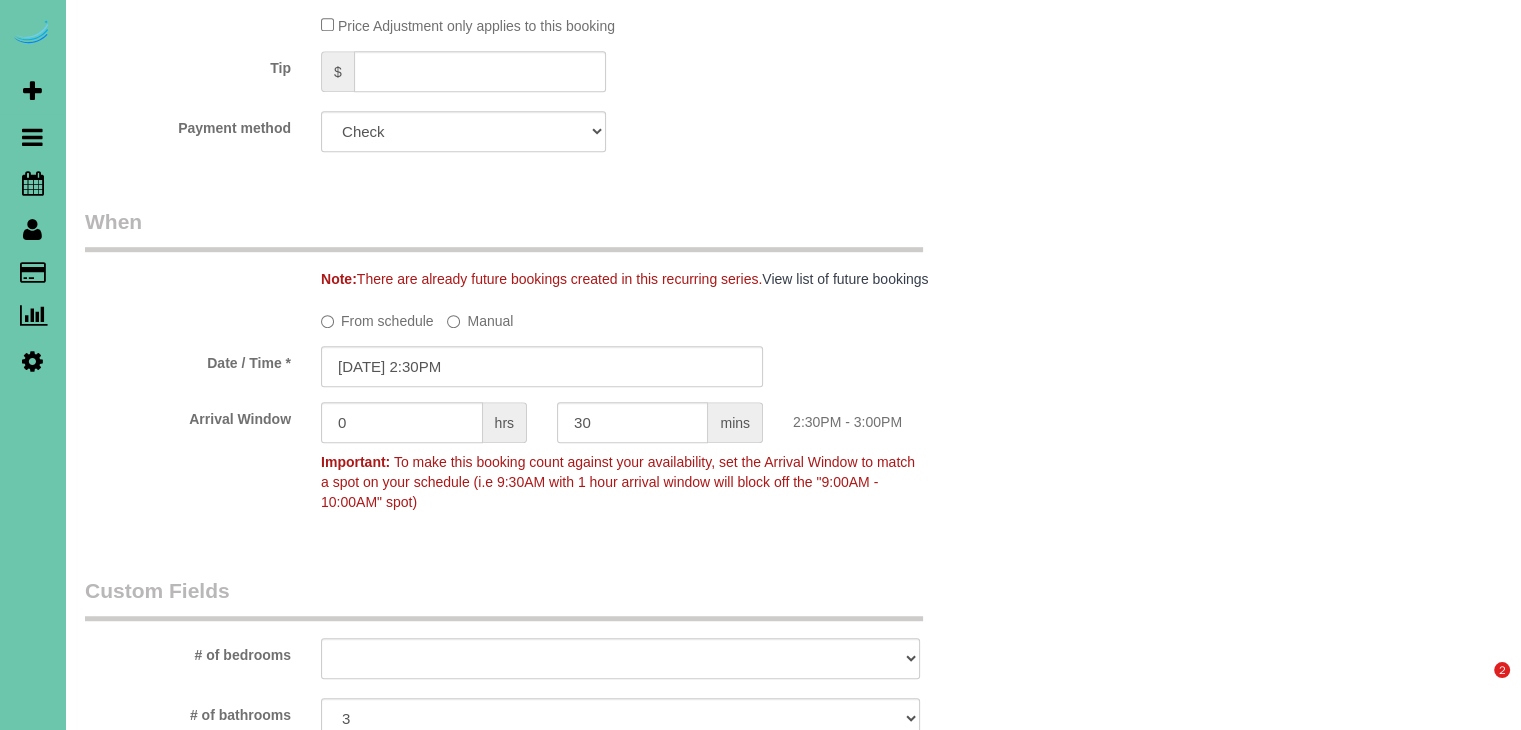 scroll, scrollTop: 1196, scrollLeft: 0, axis: vertical 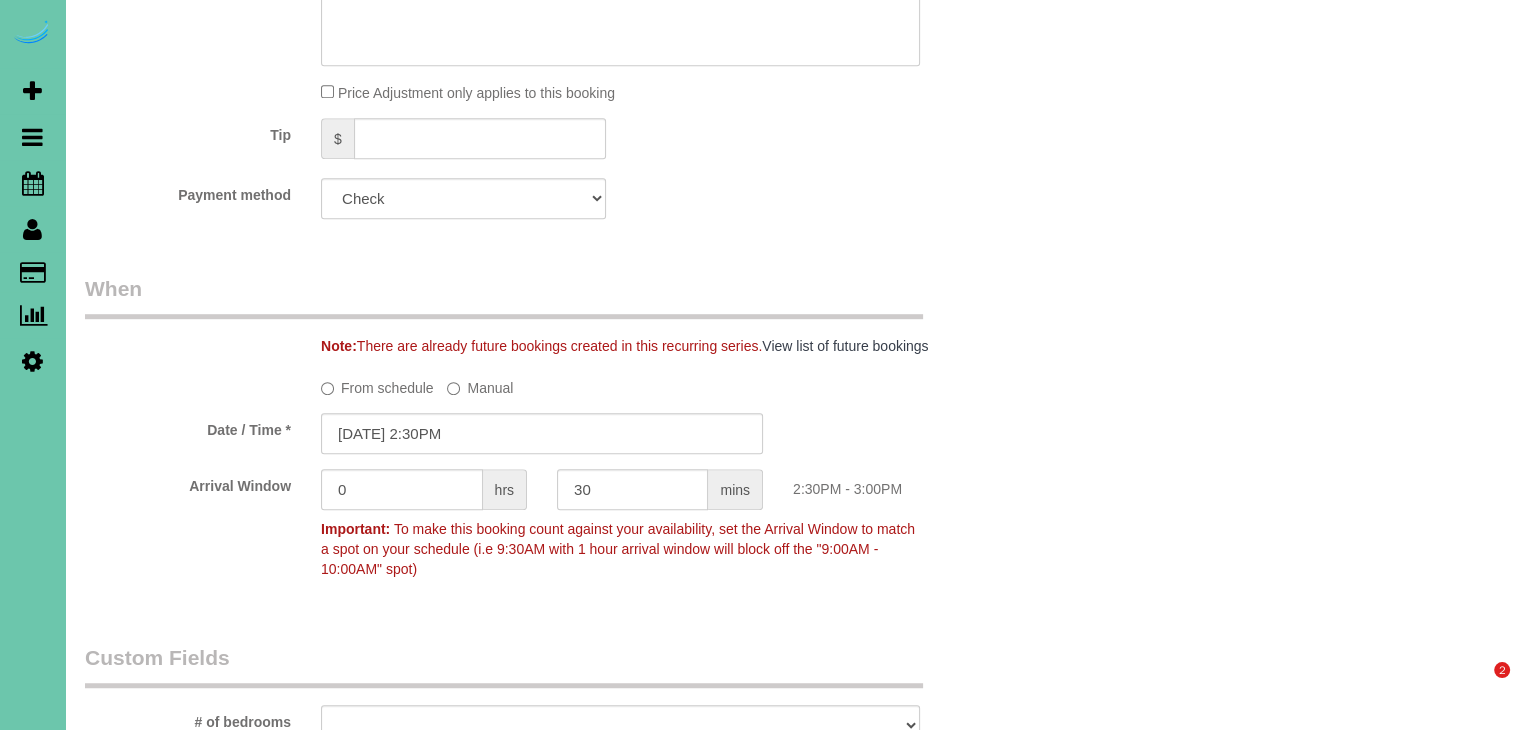 select on "object:1926" 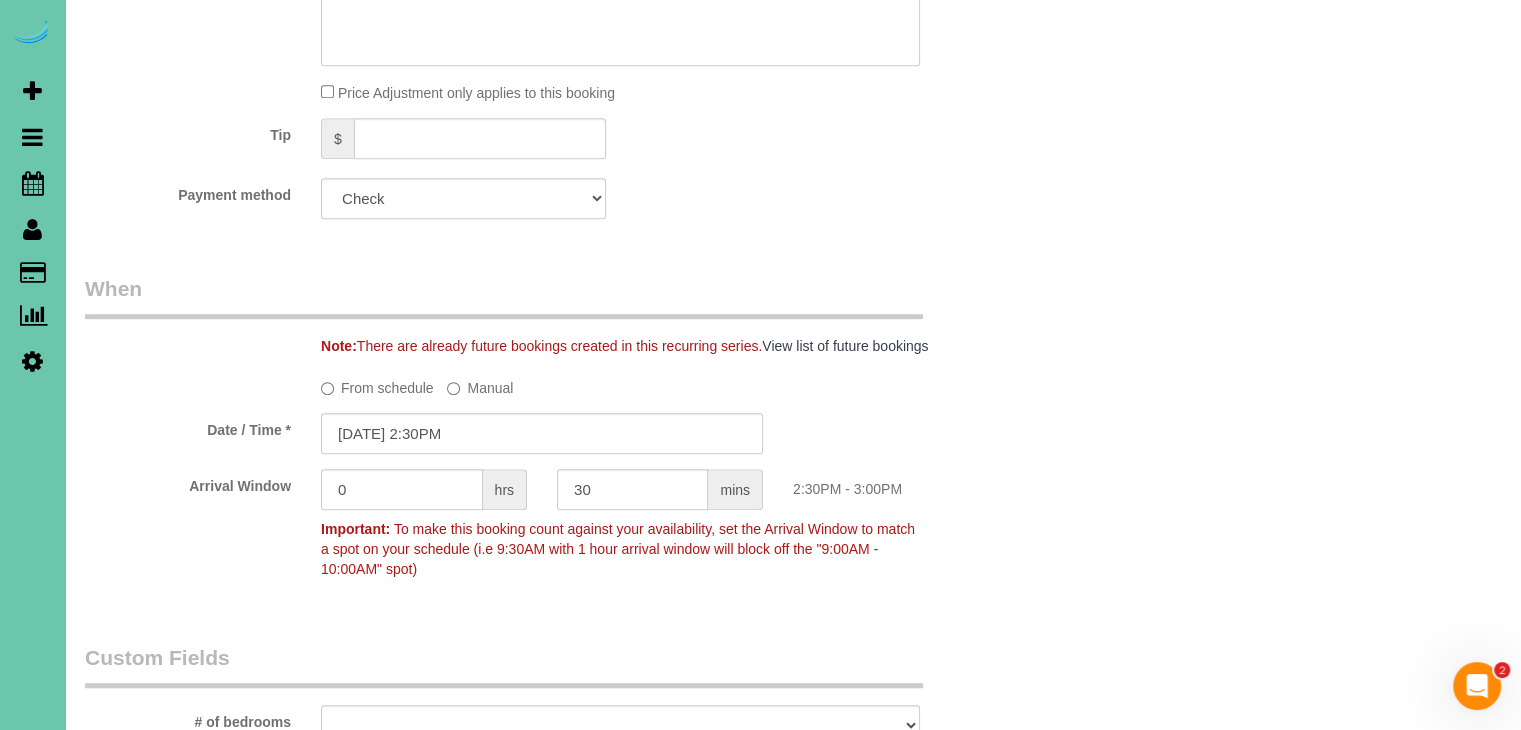 scroll, scrollTop: 0, scrollLeft: 0, axis: both 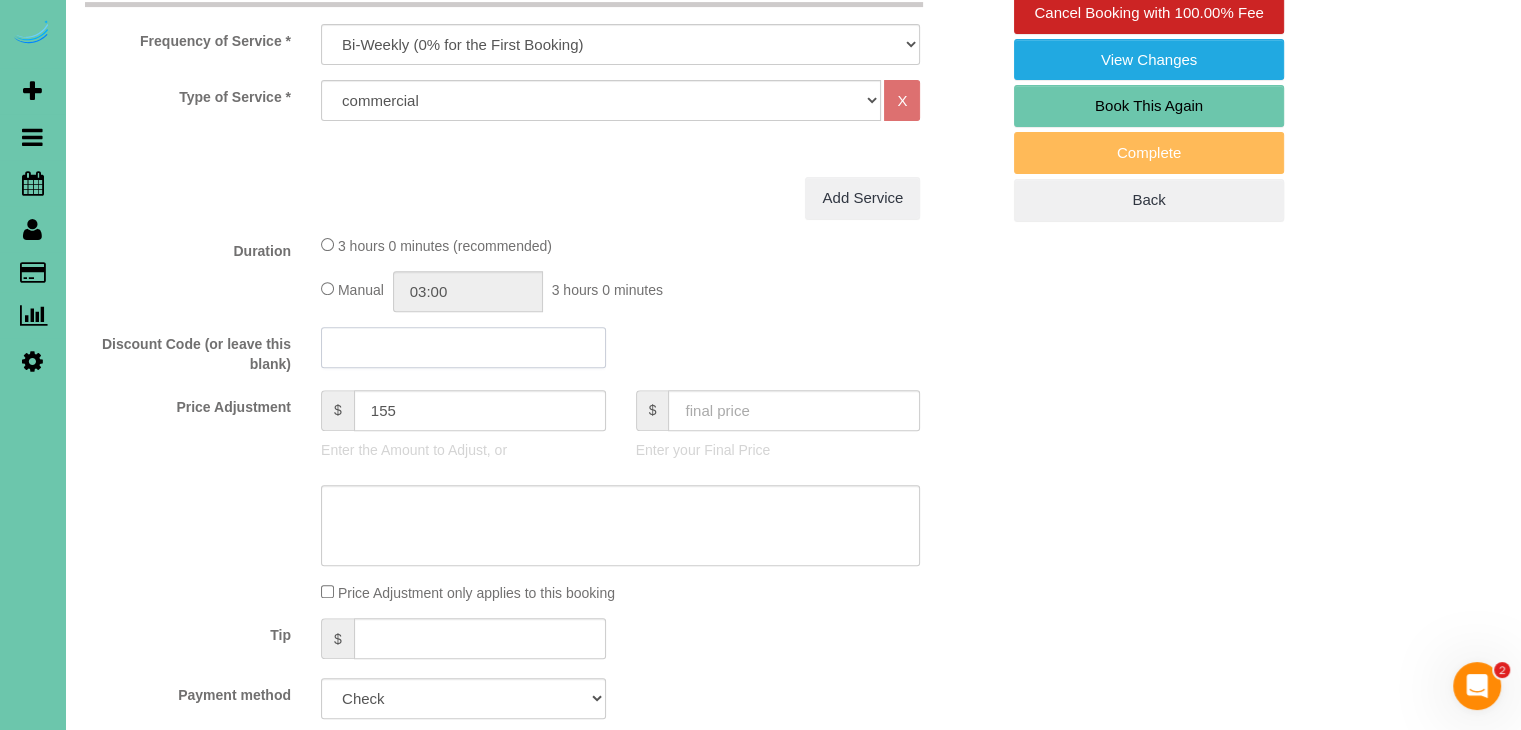 click 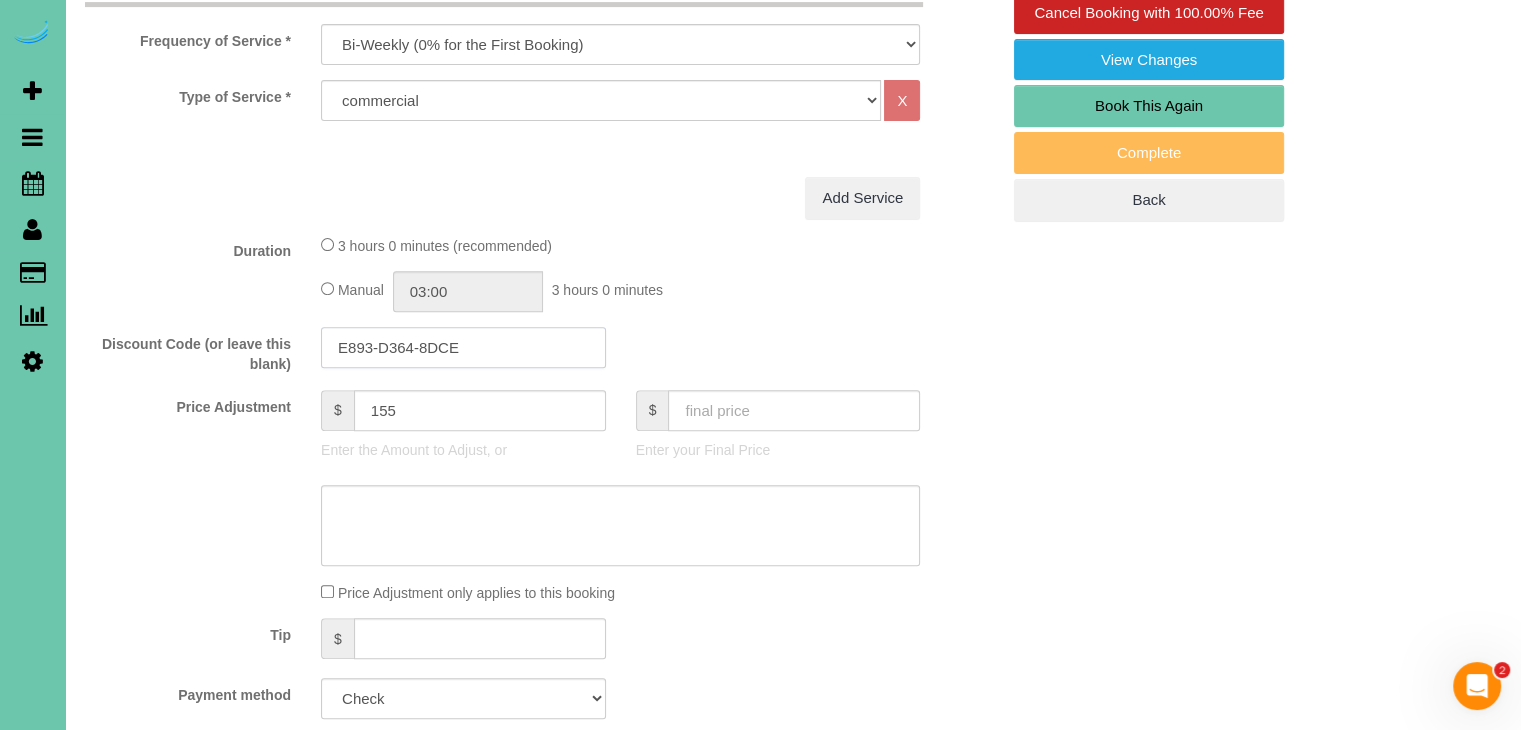 type on "E893-D364-8DCE" 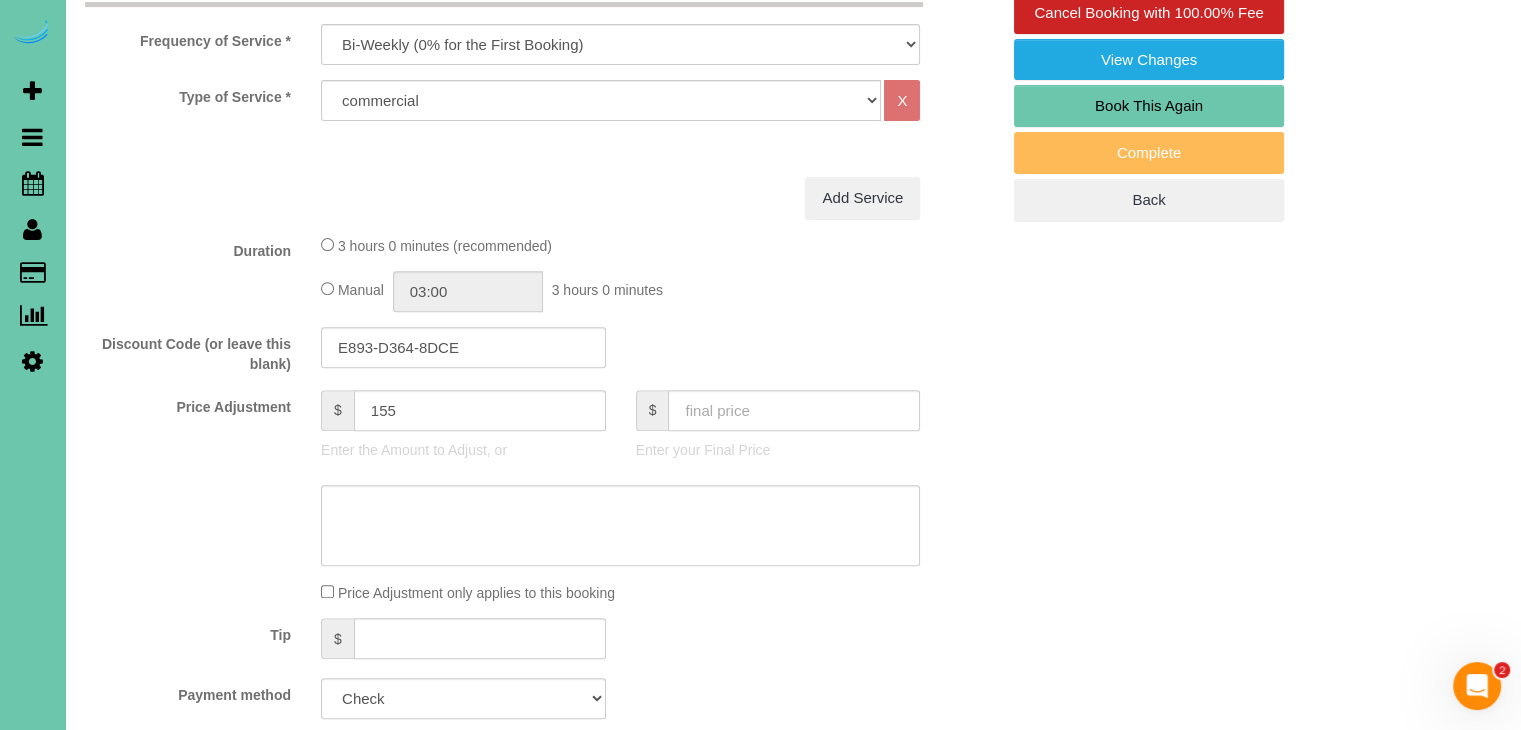 click on "Who
Email***
[EMAIL_ADDRESS][DOMAIN_NAME]
Name *
[GEOGRAPHIC_DATA][PERSON_NAME] (TECH MASTERS)
Where
Address***
[STREET_ADDRESS]
[GEOGRAPHIC_DATA]
AK
AL
AR
AZ
CA
CO
CT
DC
DE
[GEOGRAPHIC_DATA]
[GEOGRAPHIC_DATA]
HI
IA
ID
IL
IN
KS
[GEOGRAPHIC_DATA]
LA
MA
MD
ME
MI
[GEOGRAPHIC_DATA]
[GEOGRAPHIC_DATA]
MS
MT
[GEOGRAPHIC_DATA]
ND
NE" at bounding box center [793, 844] 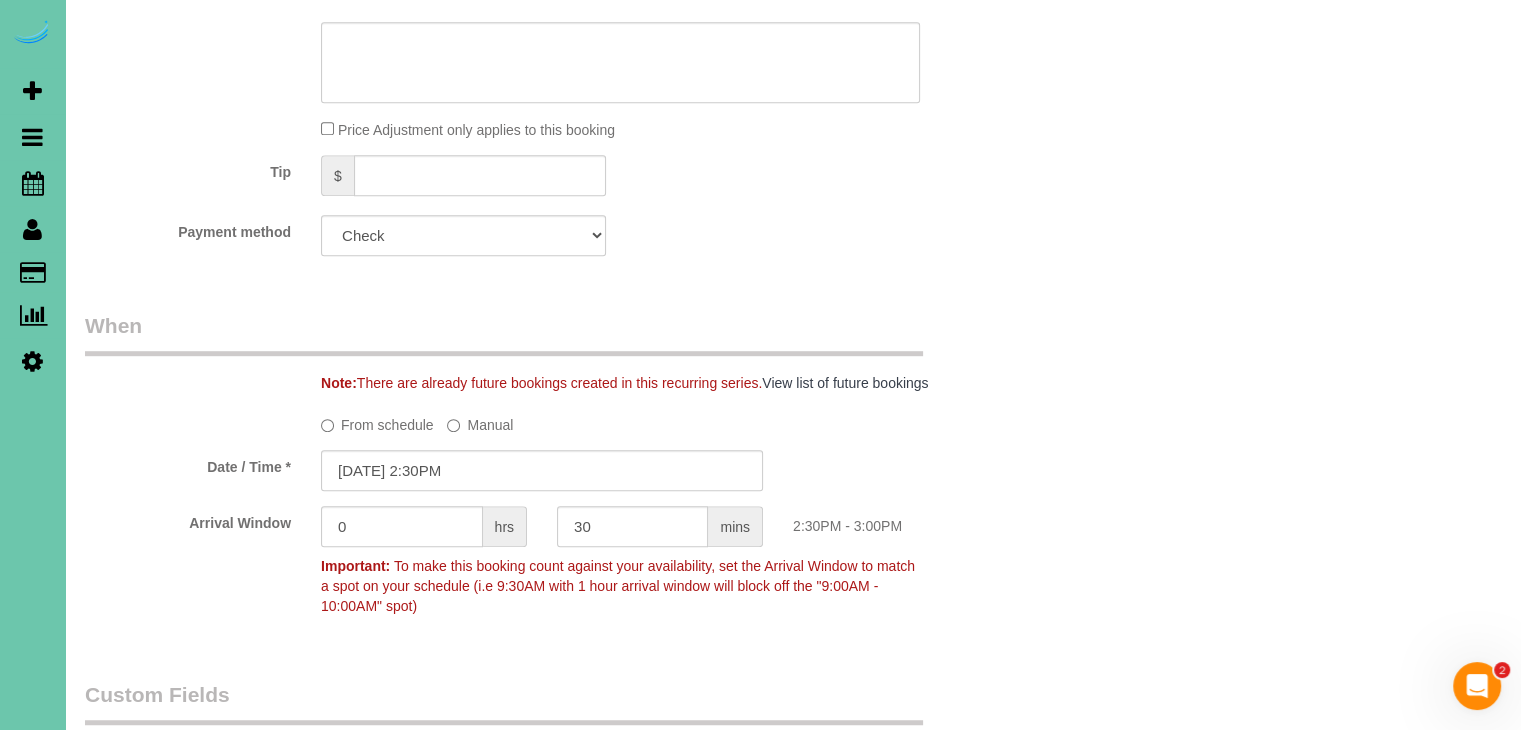 scroll, scrollTop: 1396, scrollLeft: 0, axis: vertical 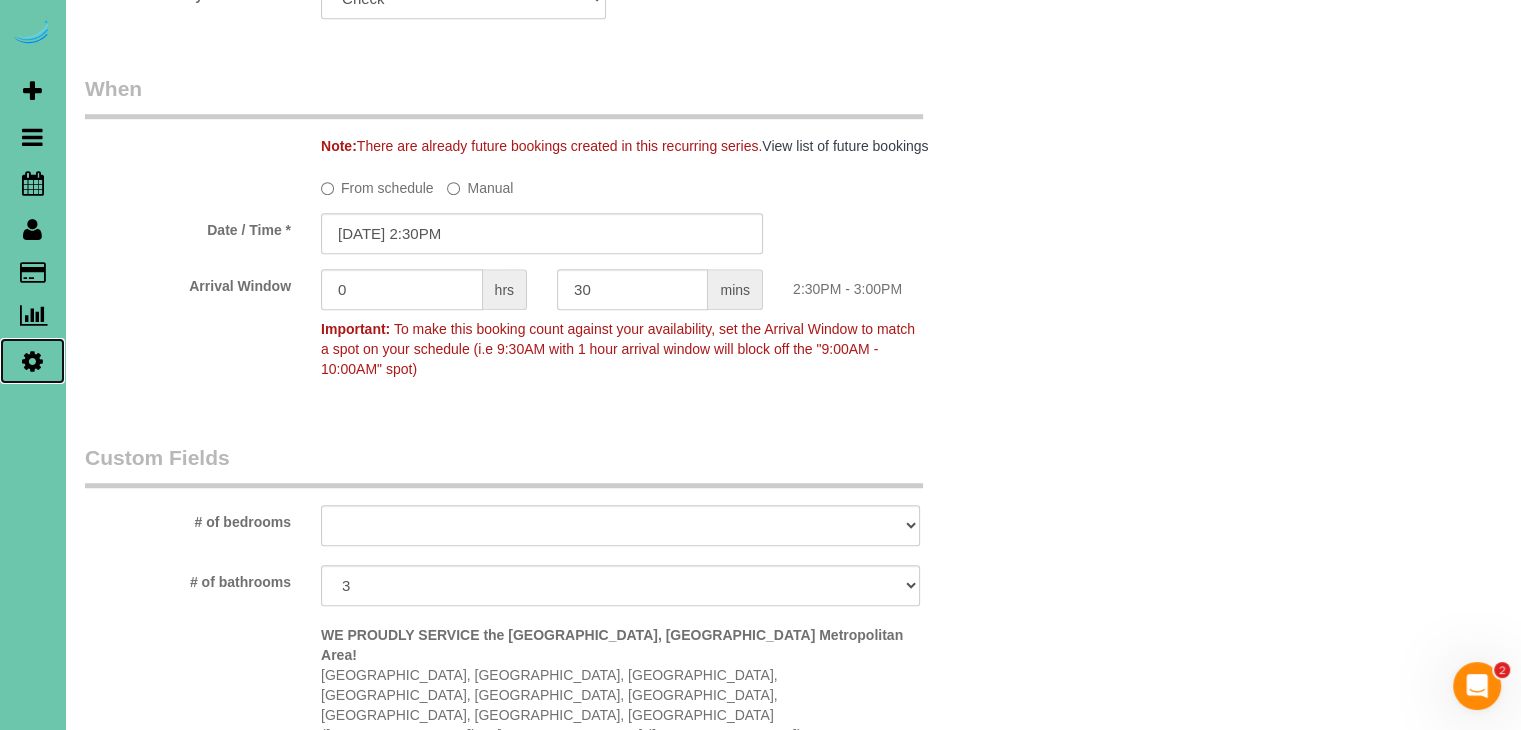 click at bounding box center [32, 361] 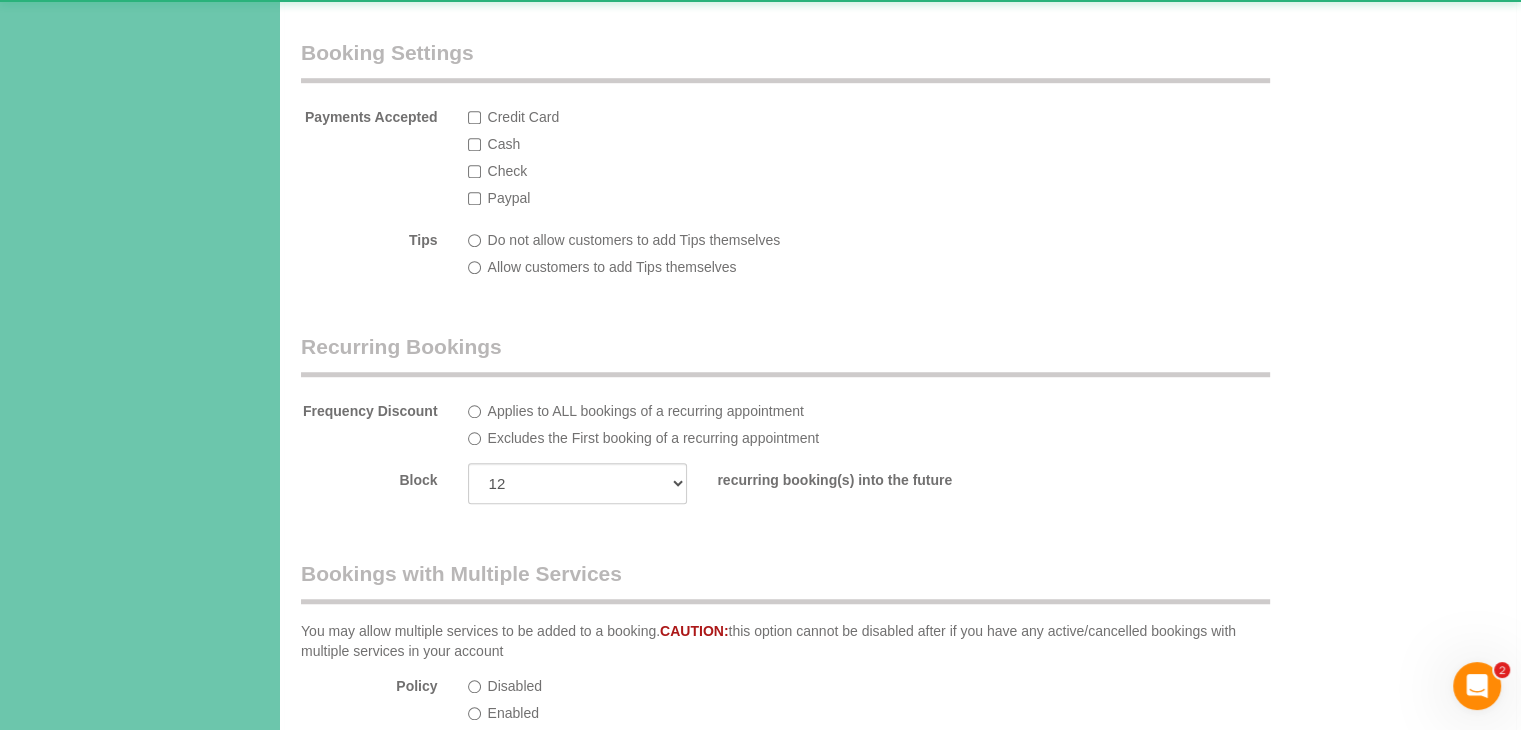 scroll, scrollTop: 0, scrollLeft: 0, axis: both 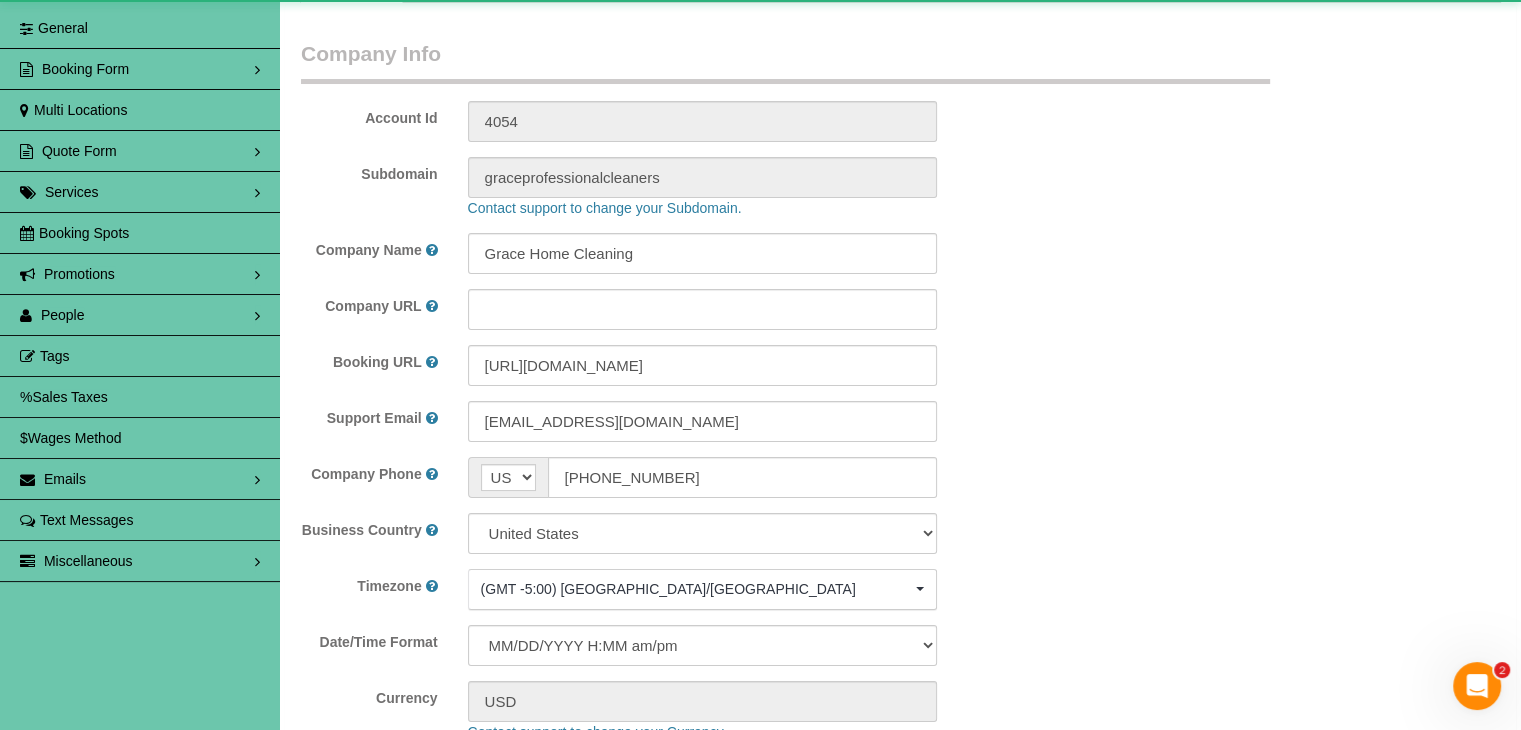 select on "5796" 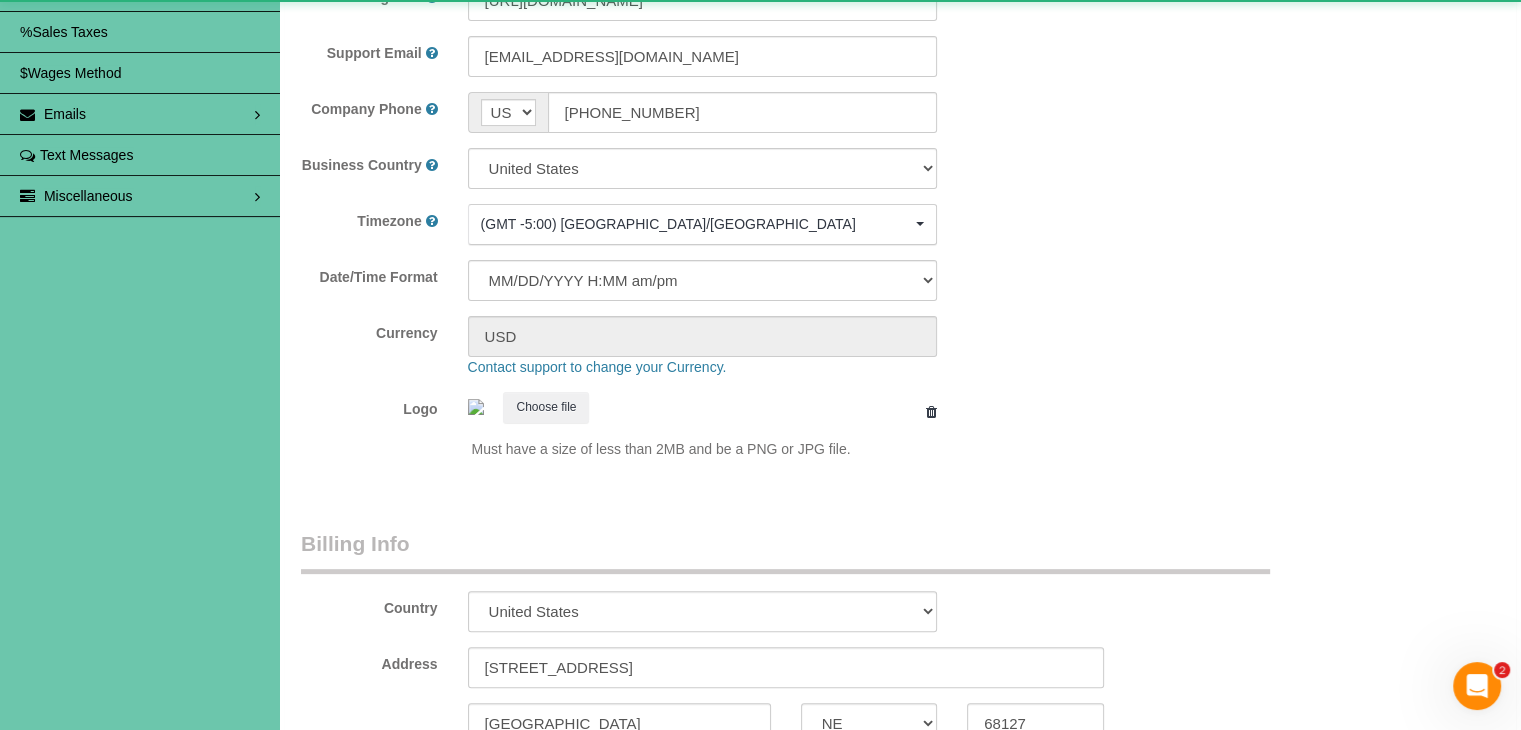 scroll, scrollTop: 500, scrollLeft: 0, axis: vertical 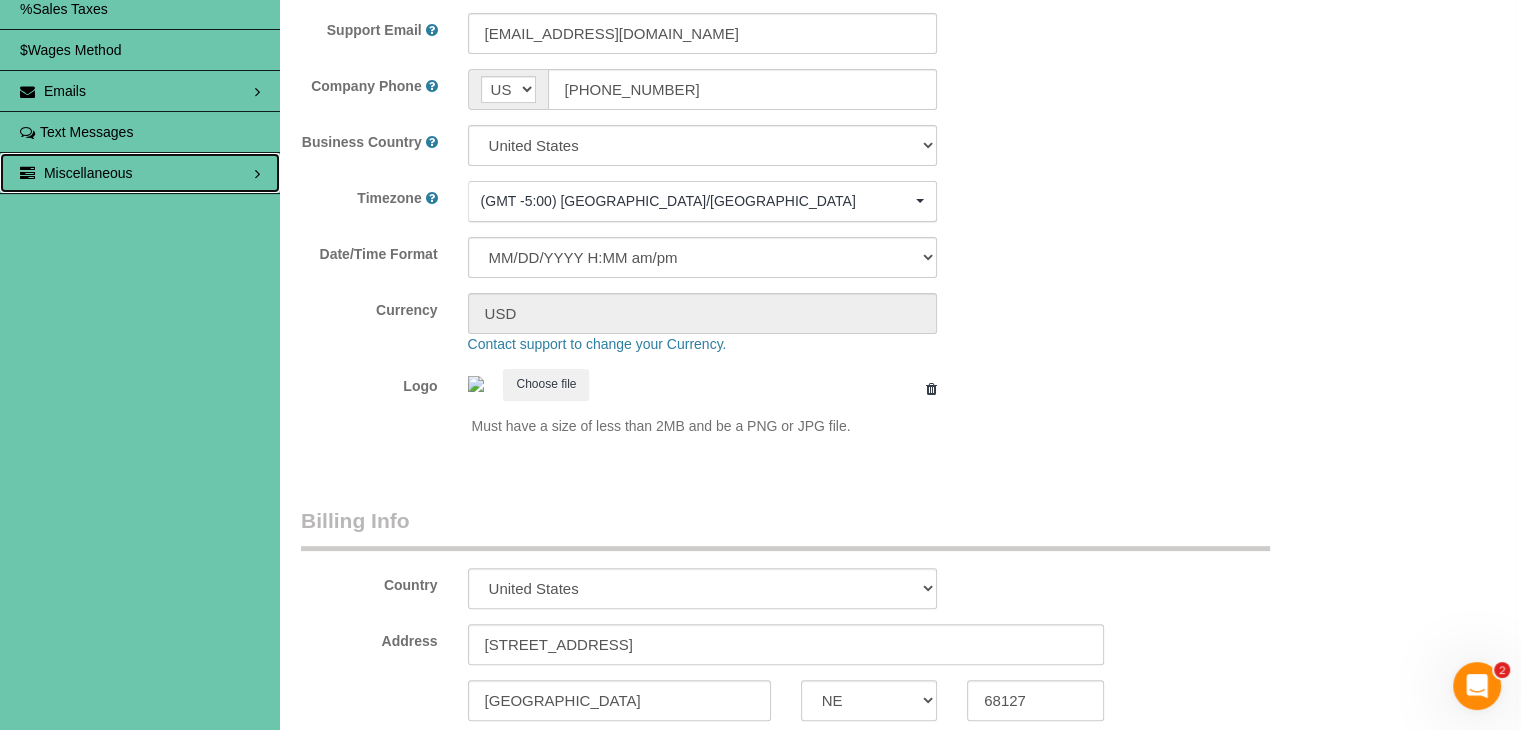 click on "Miscellaneous" at bounding box center (88, 173) 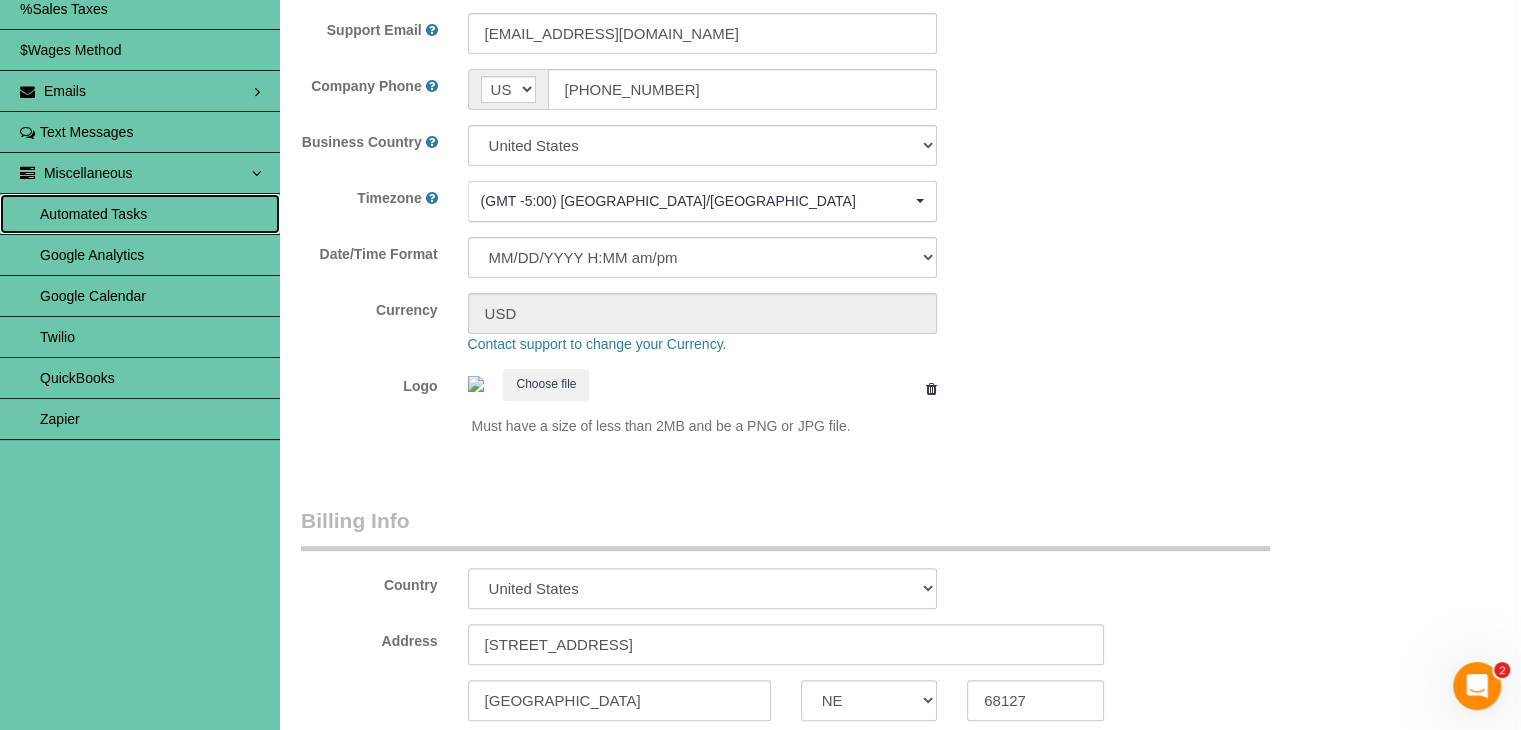 click on "Automated Tasks" at bounding box center (140, 214) 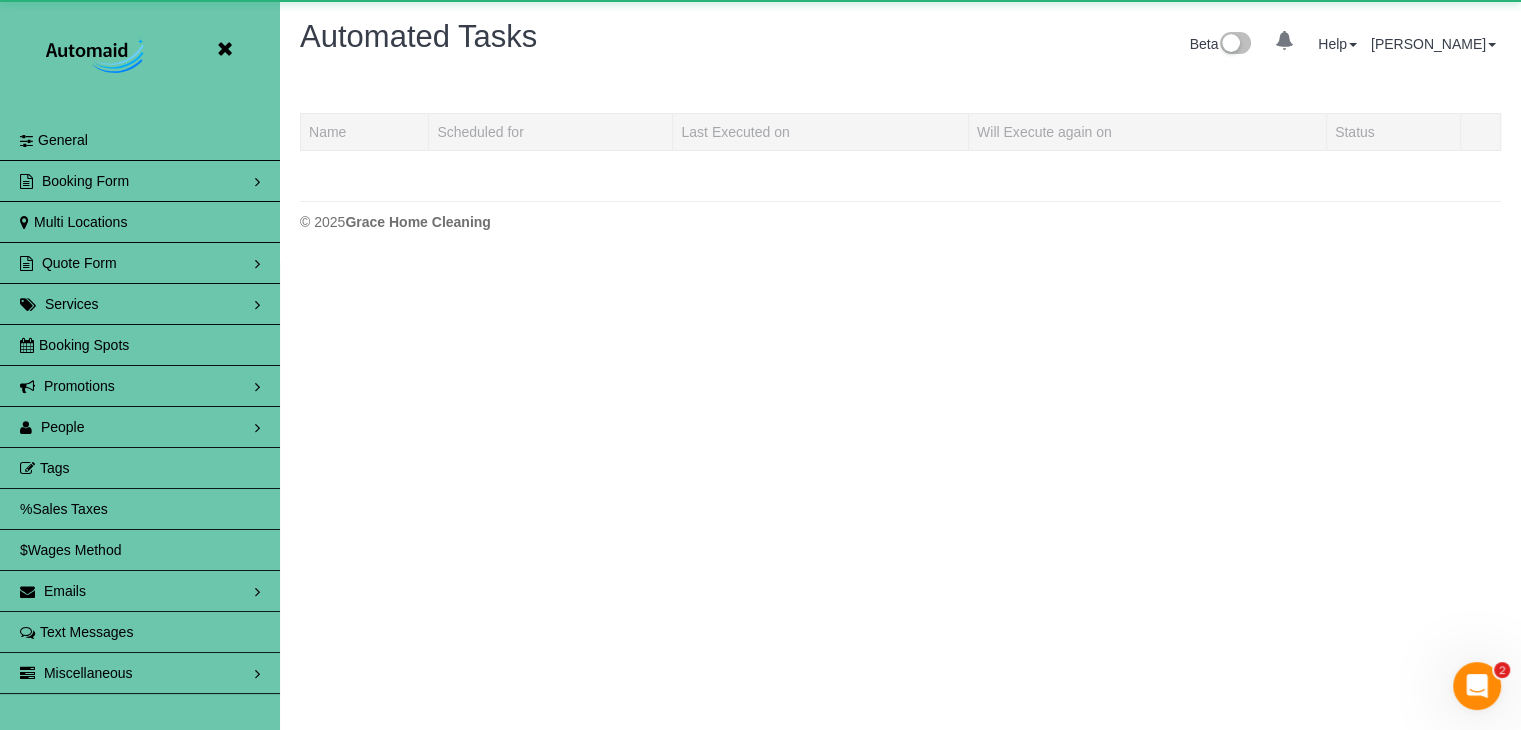 scroll, scrollTop: 0, scrollLeft: 0, axis: both 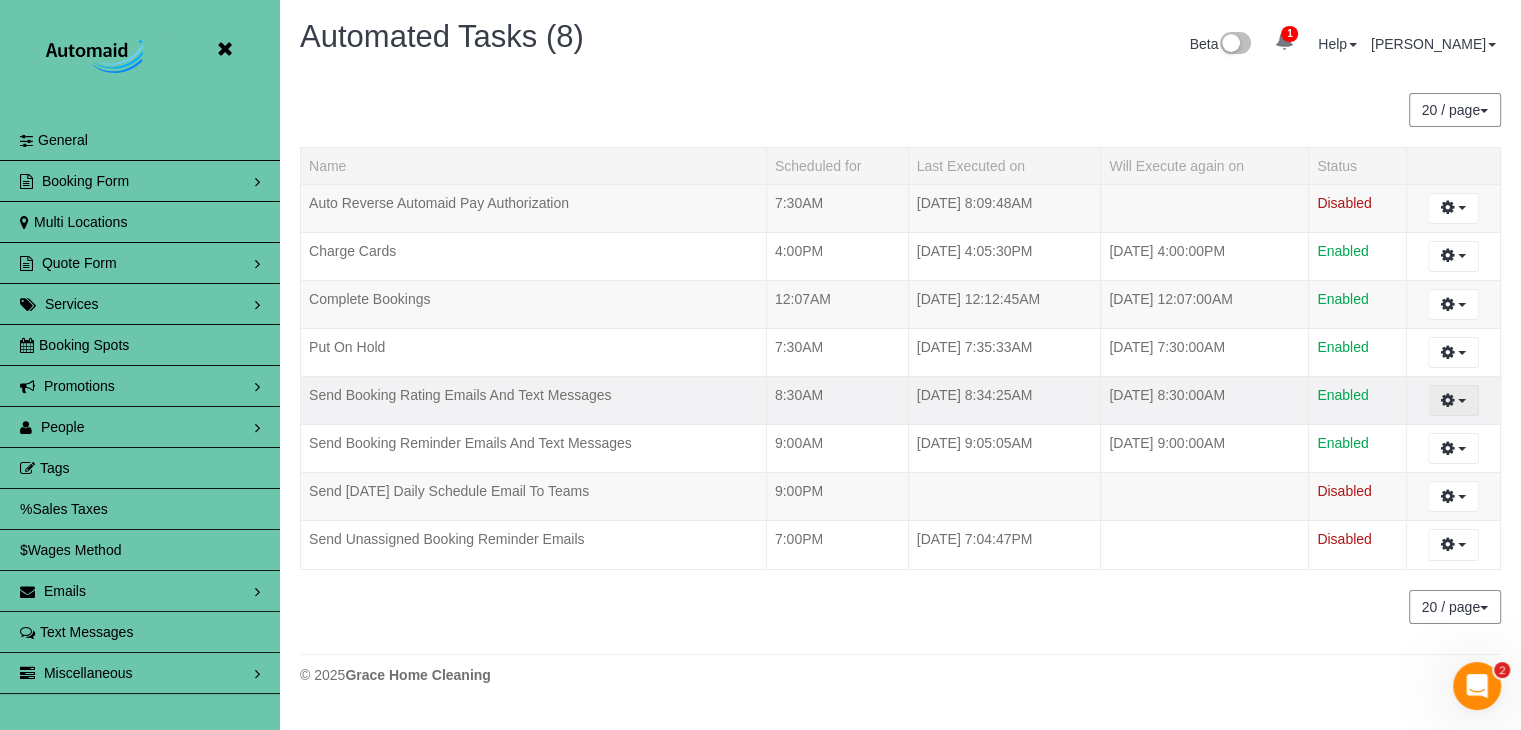 click at bounding box center (1448, 400) 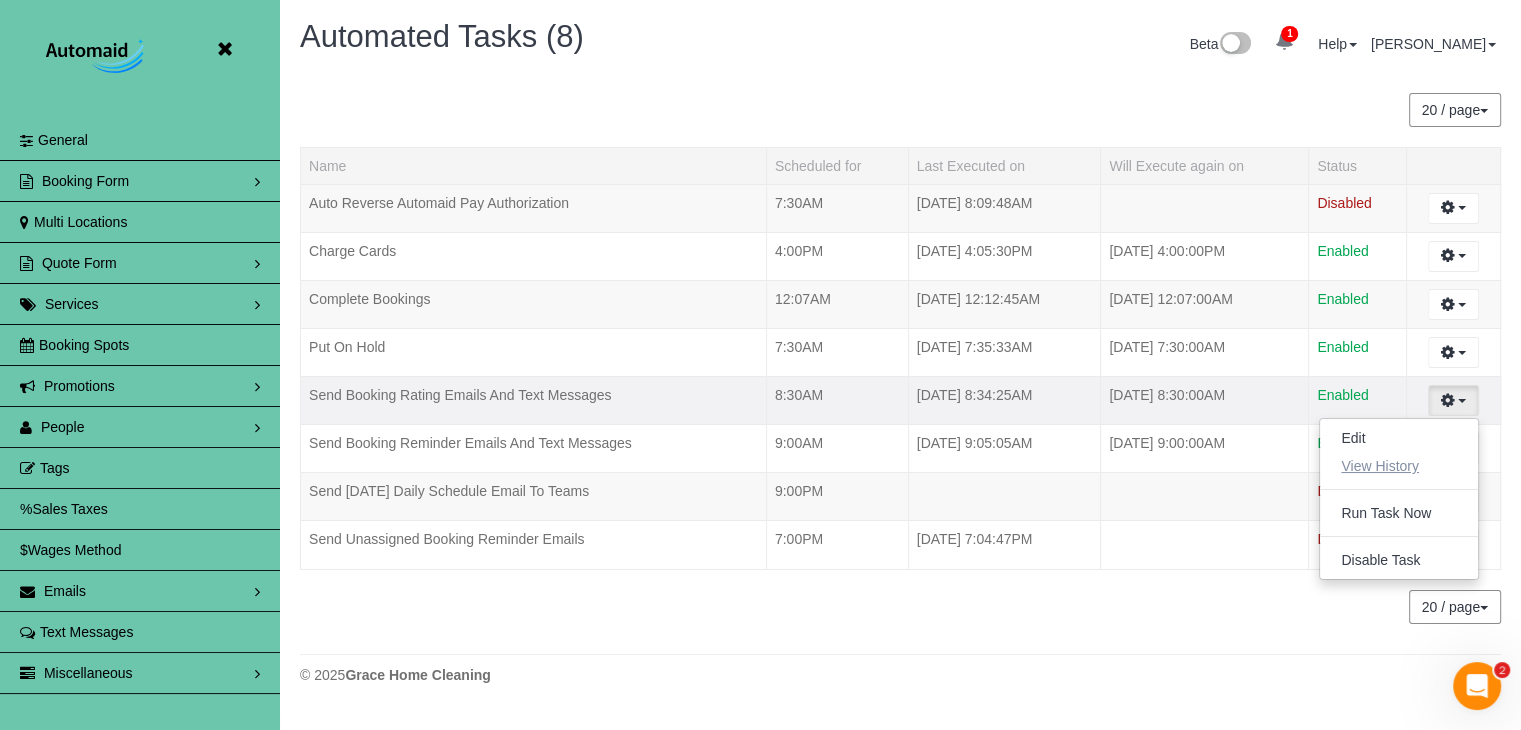 click on "View History" at bounding box center (1380, 466) 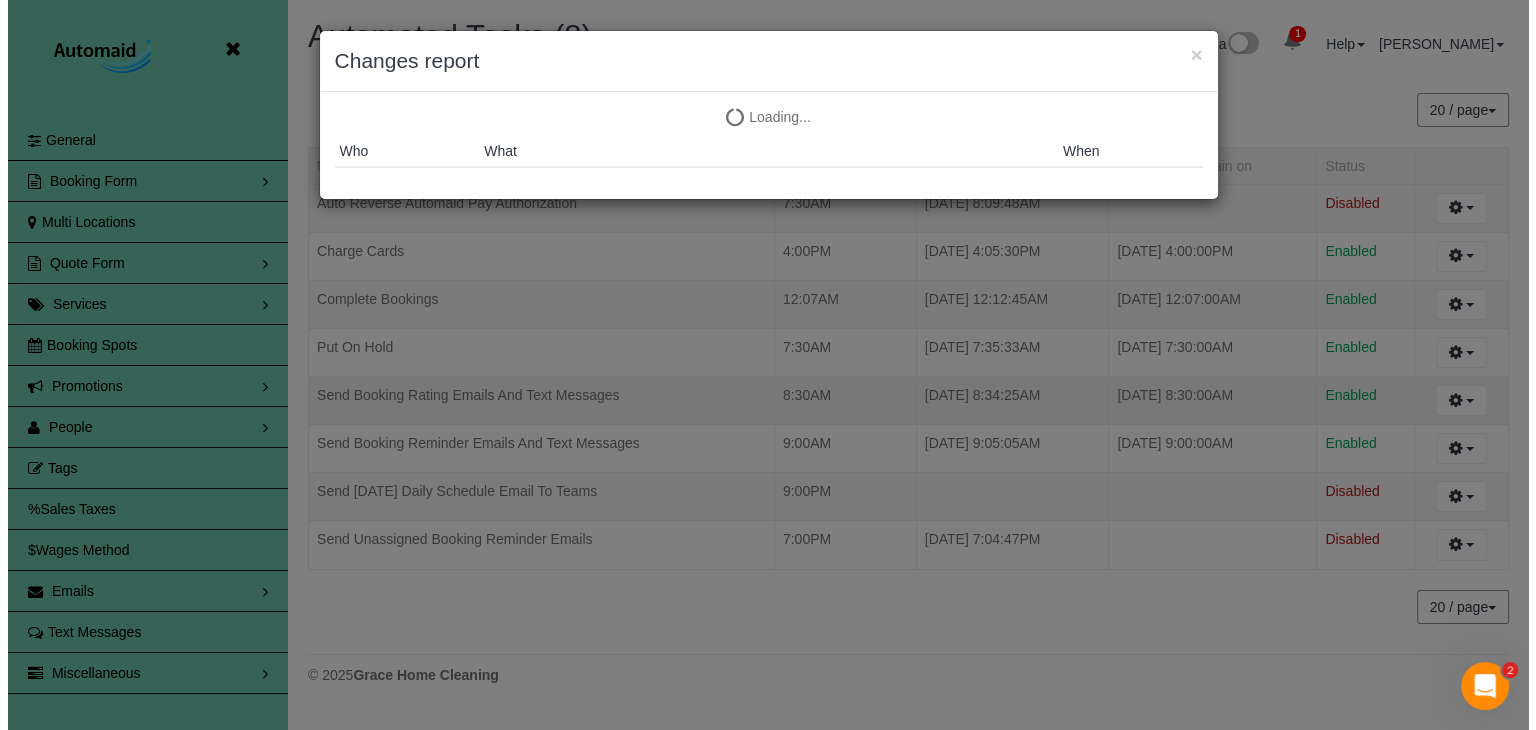 scroll, scrollTop: 99291, scrollLeft: 98464, axis: both 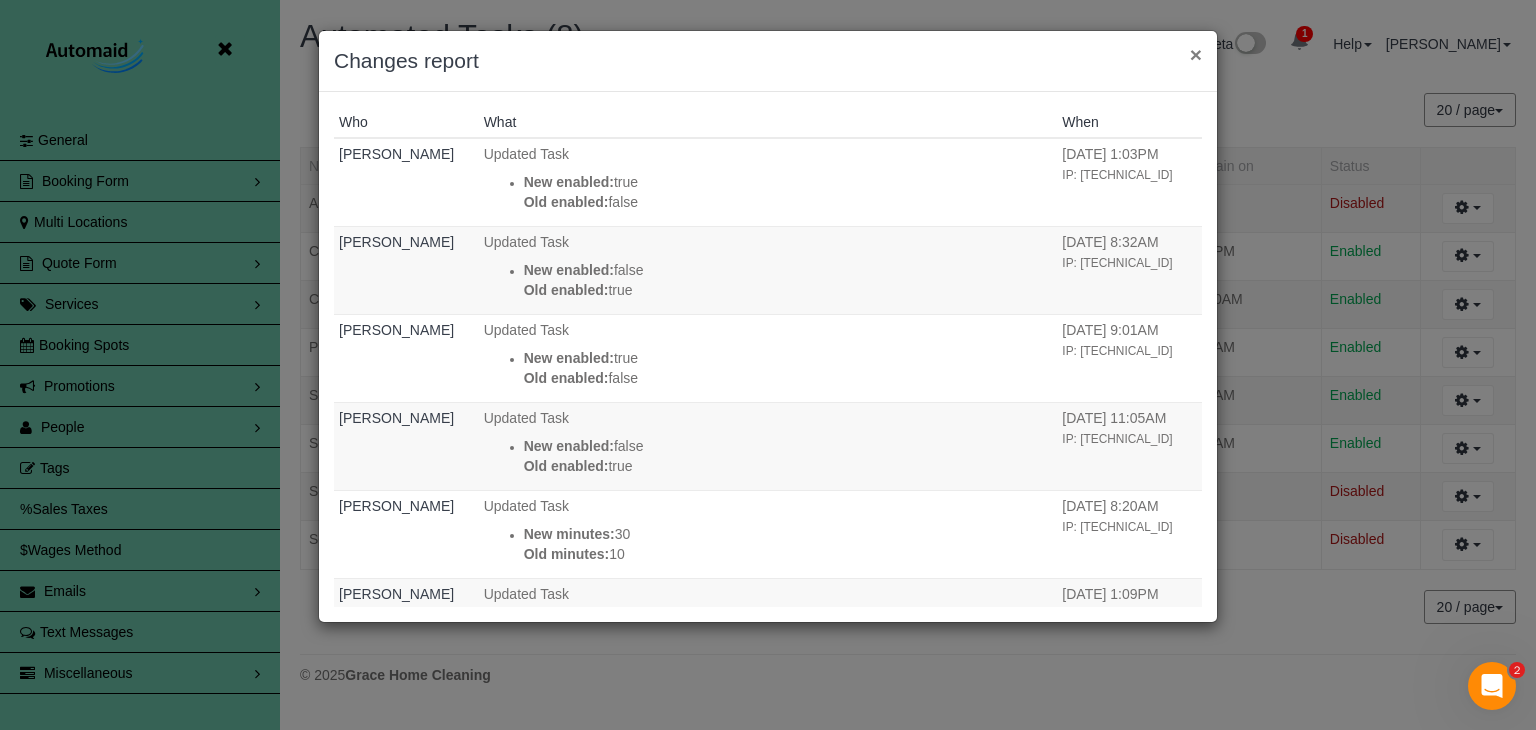 click on "×" at bounding box center [1196, 54] 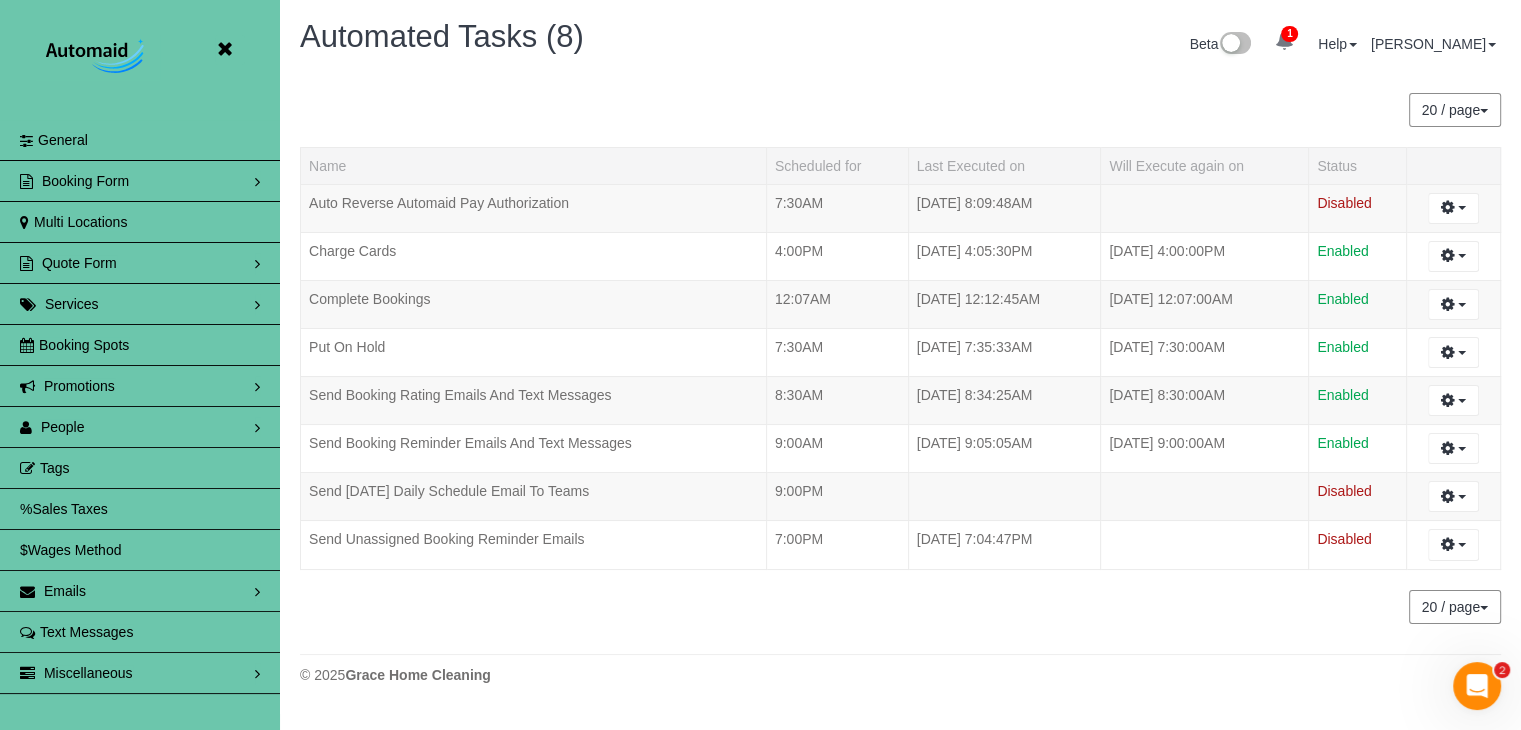 scroll, scrollTop: 708, scrollLeft: 1520, axis: both 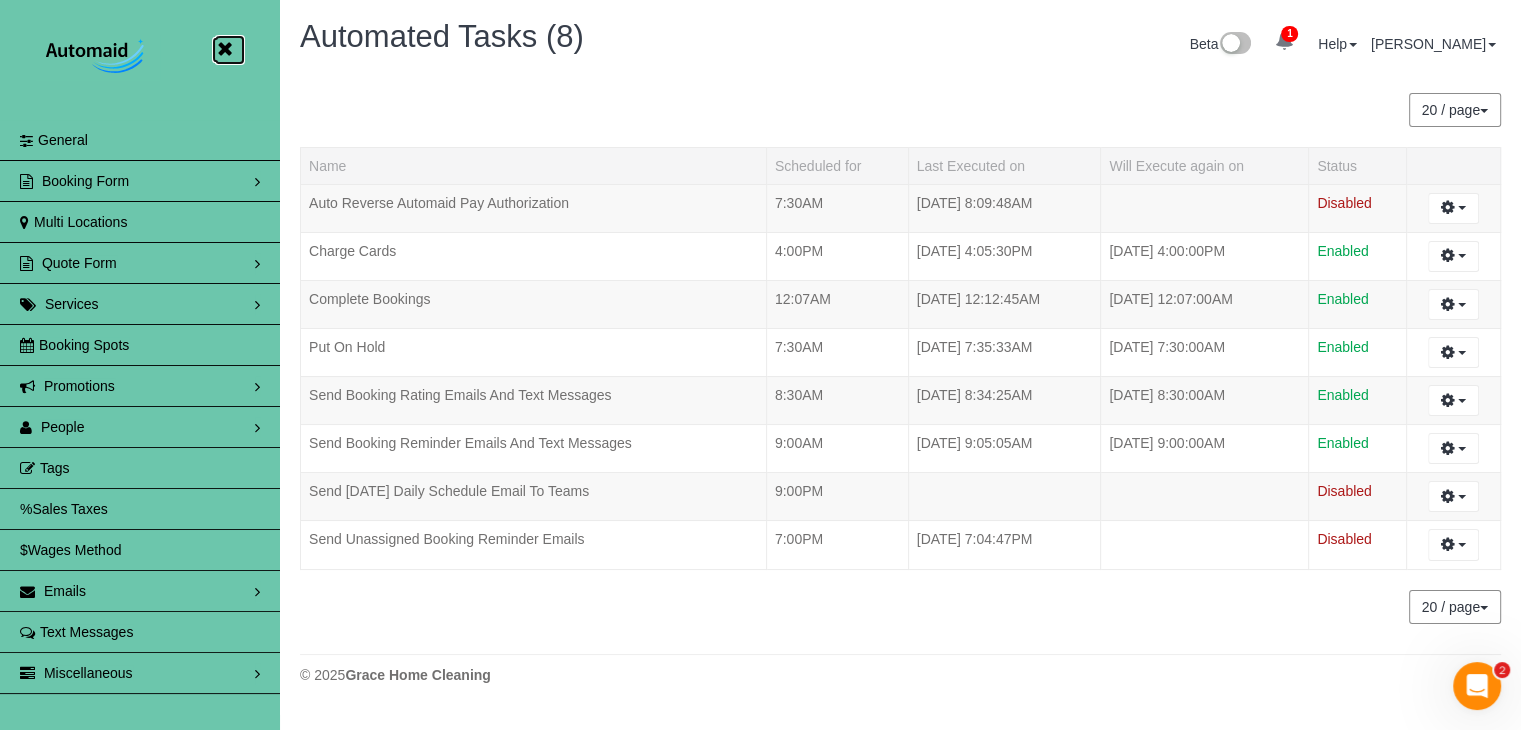click at bounding box center [224, 49] 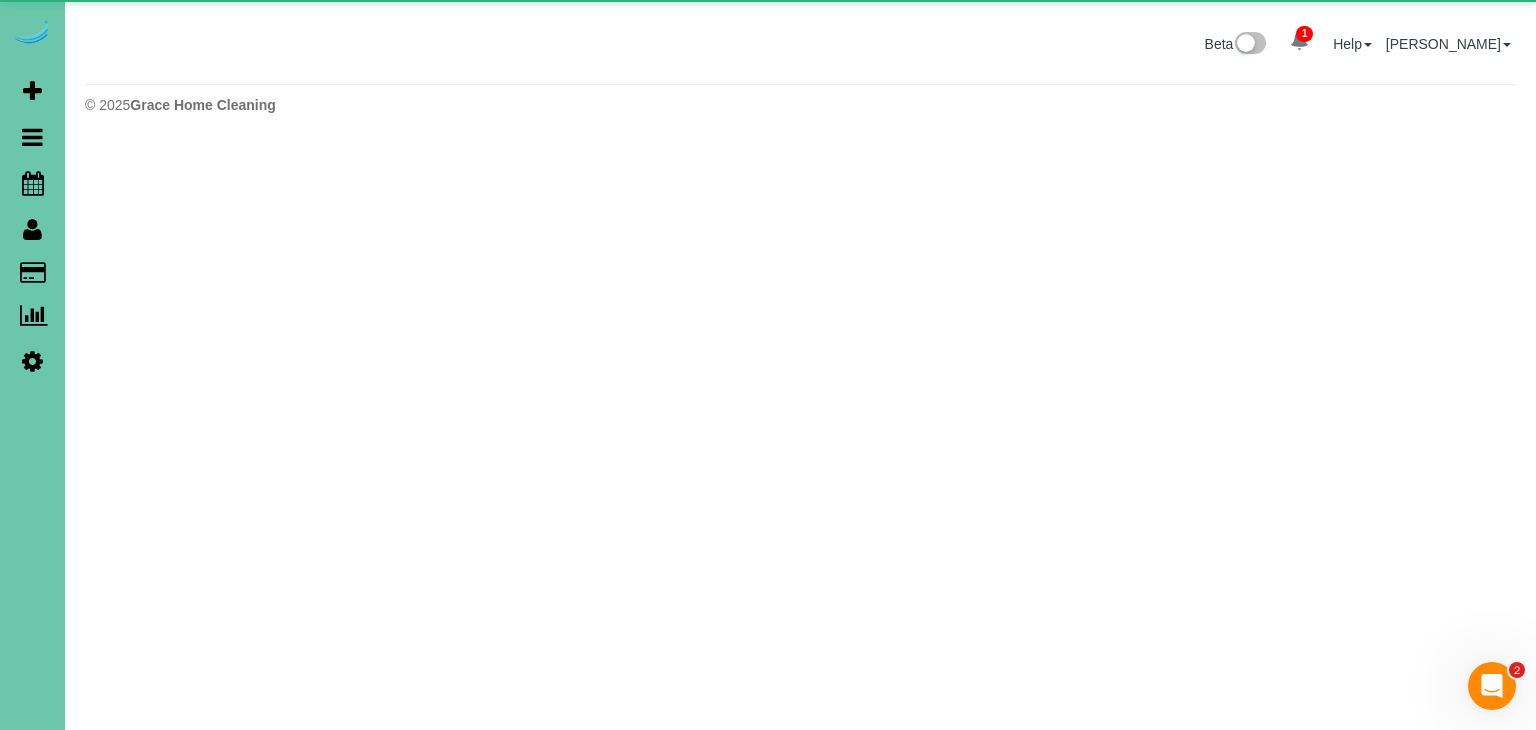scroll, scrollTop: 144, scrollLeft: 1536, axis: both 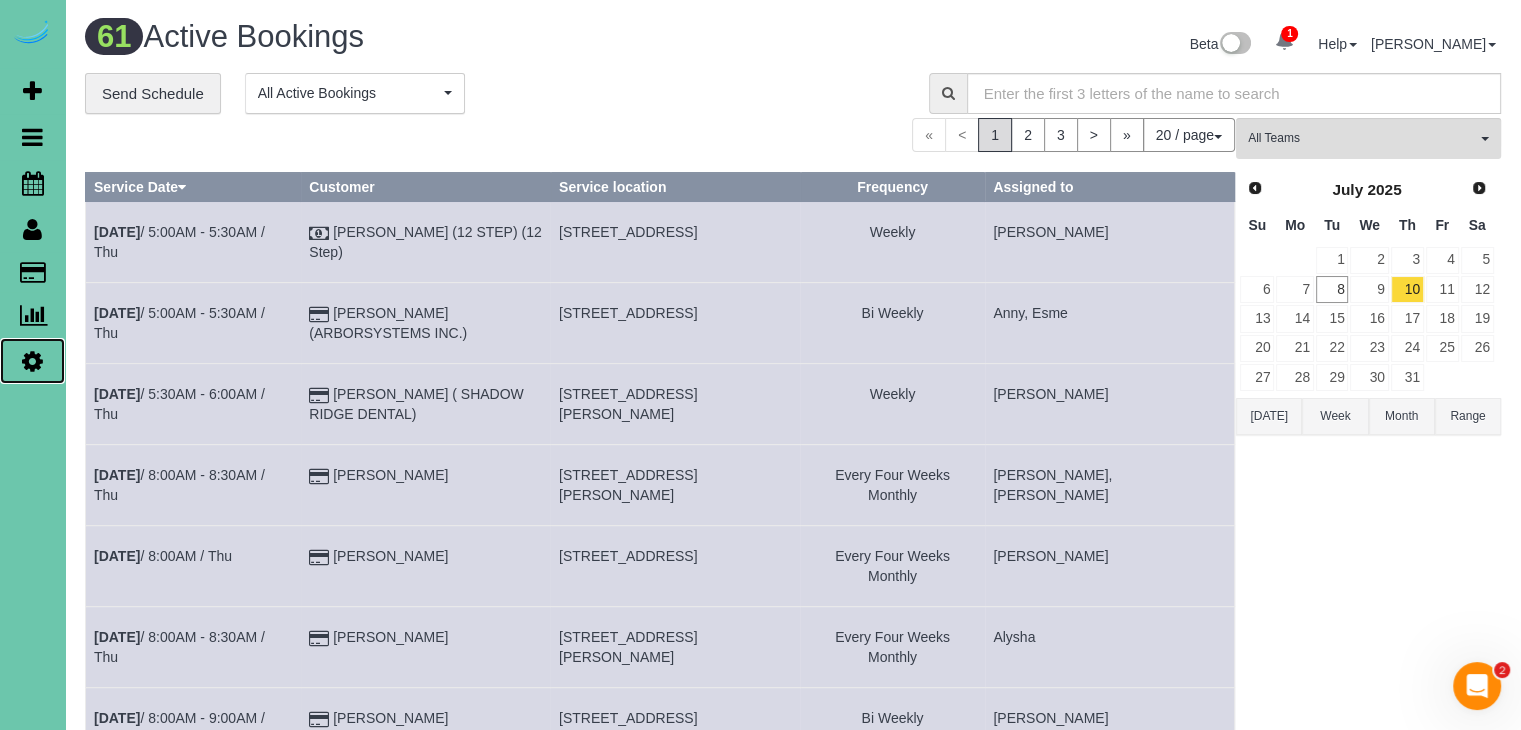 click at bounding box center (32, 361) 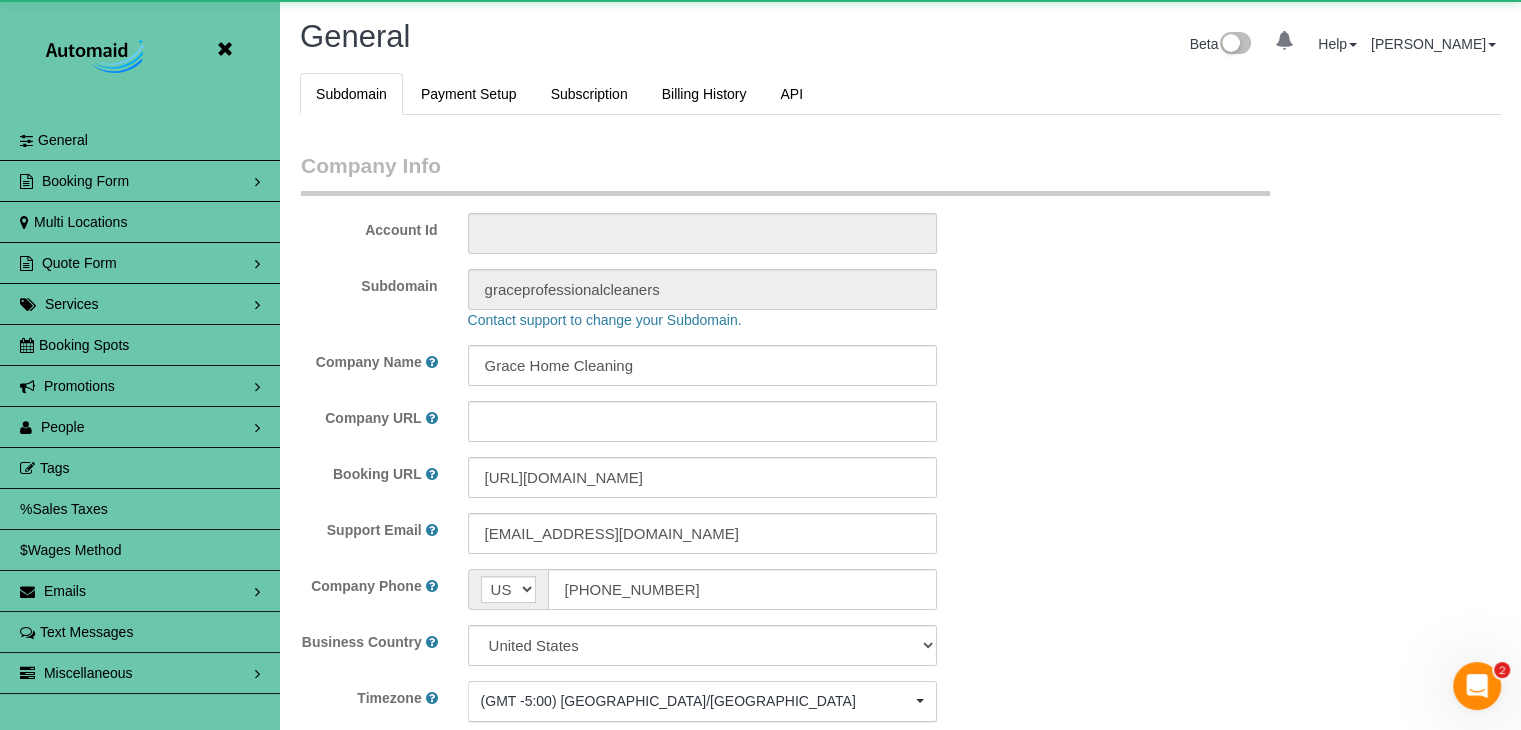 scroll, scrollTop: 95704, scrollLeft: 98479, axis: both 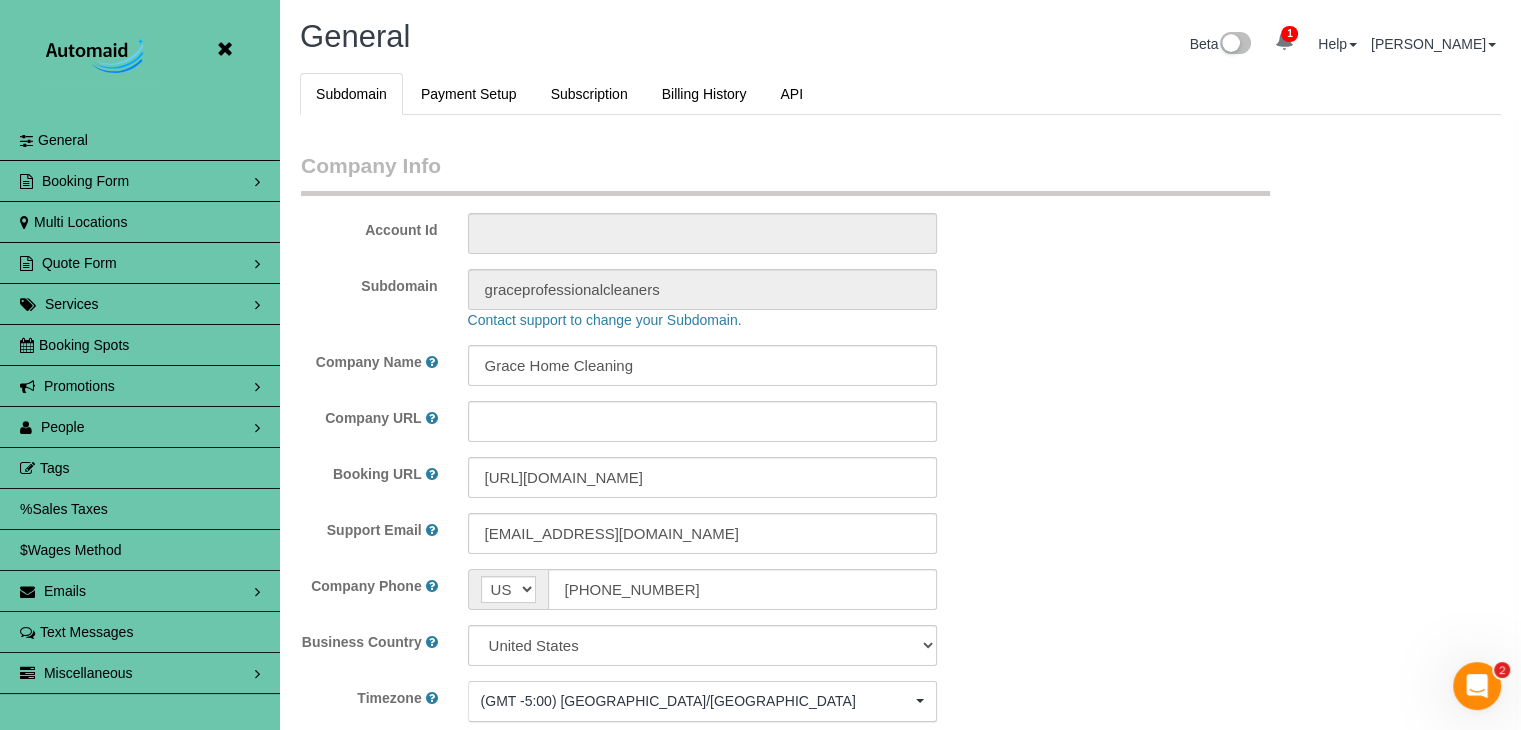 select on "5796" 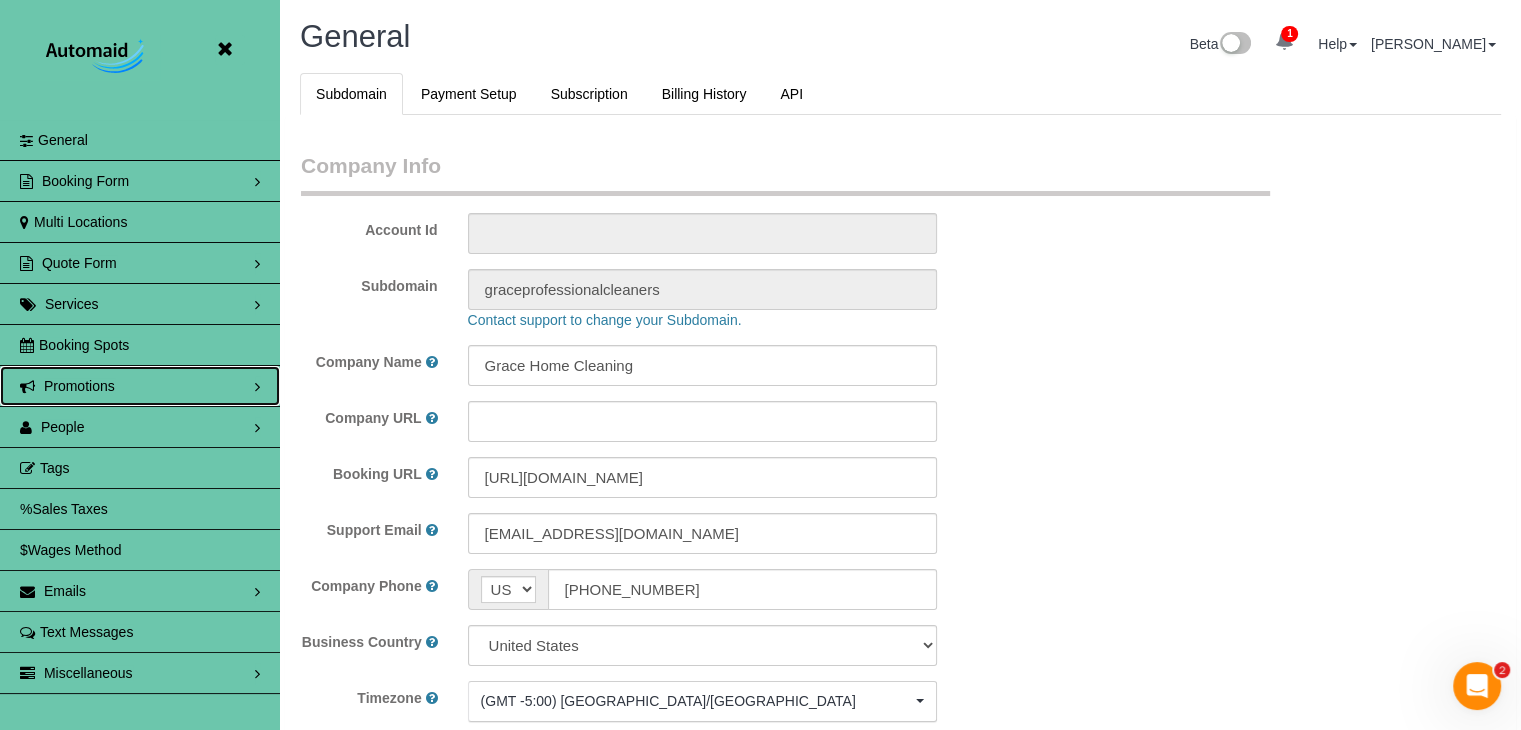 click on "Promotions" at bounding box center [140, 386] 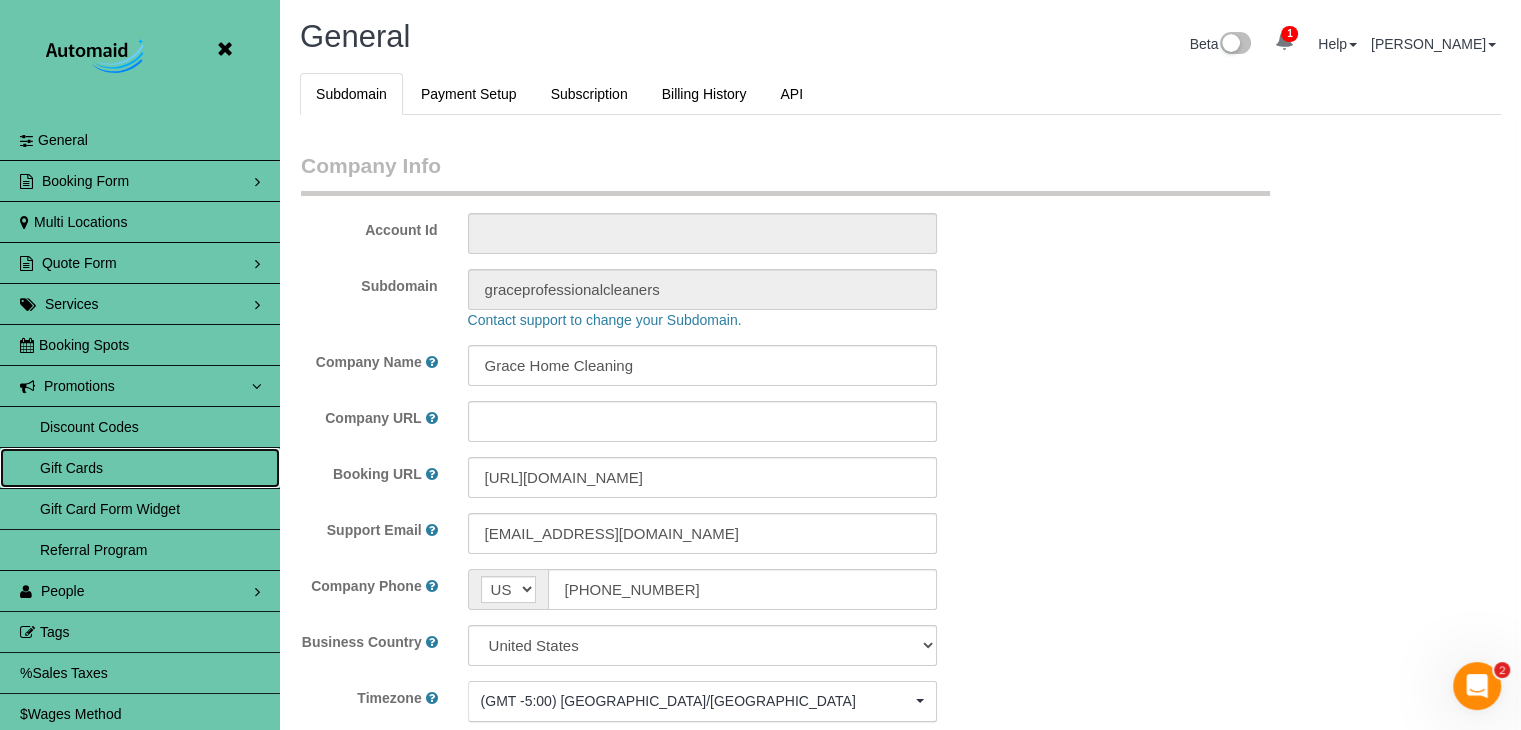 click on "Gift Cards" at bounding box center (140, 468) 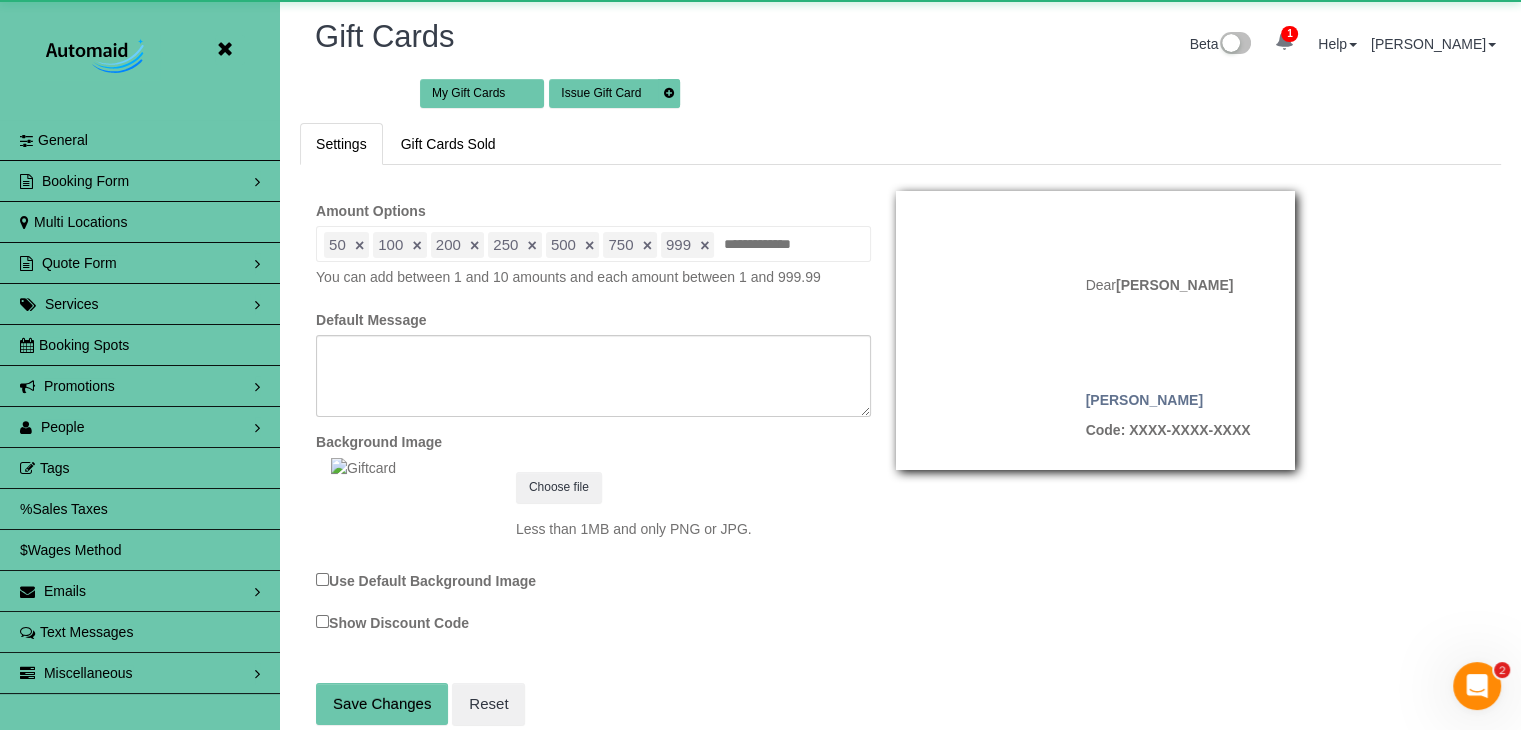 scroll, scrollTop: 828, scrollLeft: 1520, axis: both 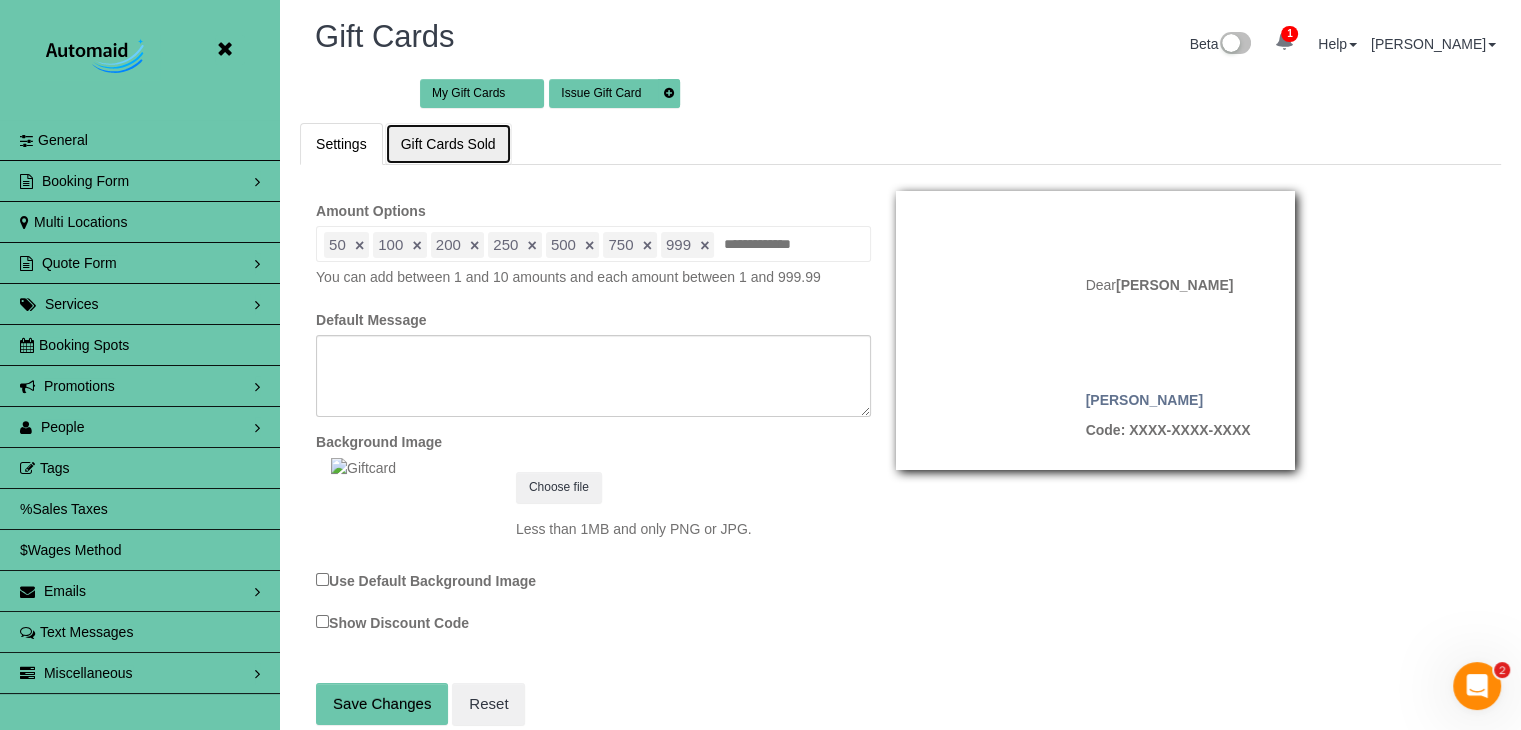 click on "Gift Cards Sold" at bounding box center [448, 144] 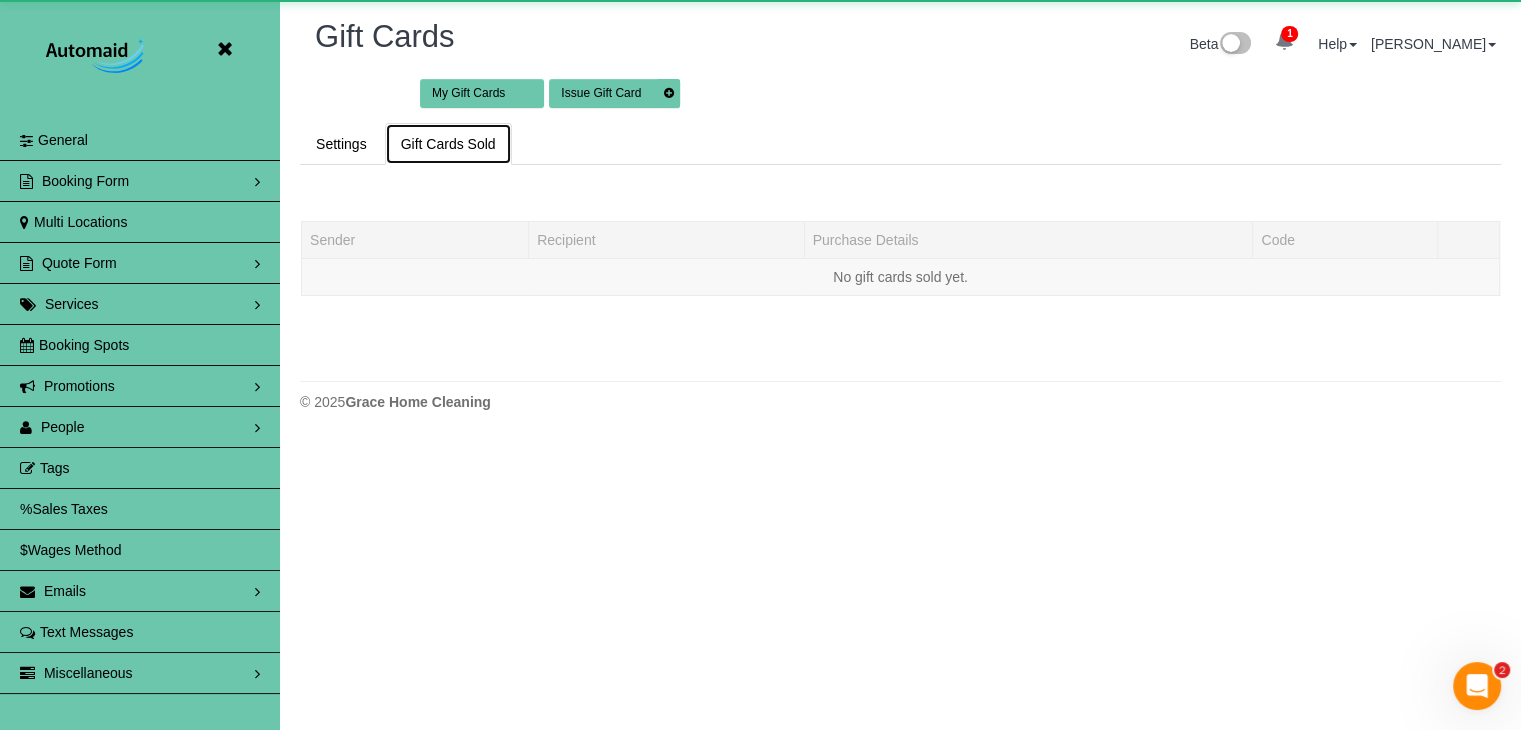 scroll, scrollTop: 439, scrollLeft: 1520, axis: both 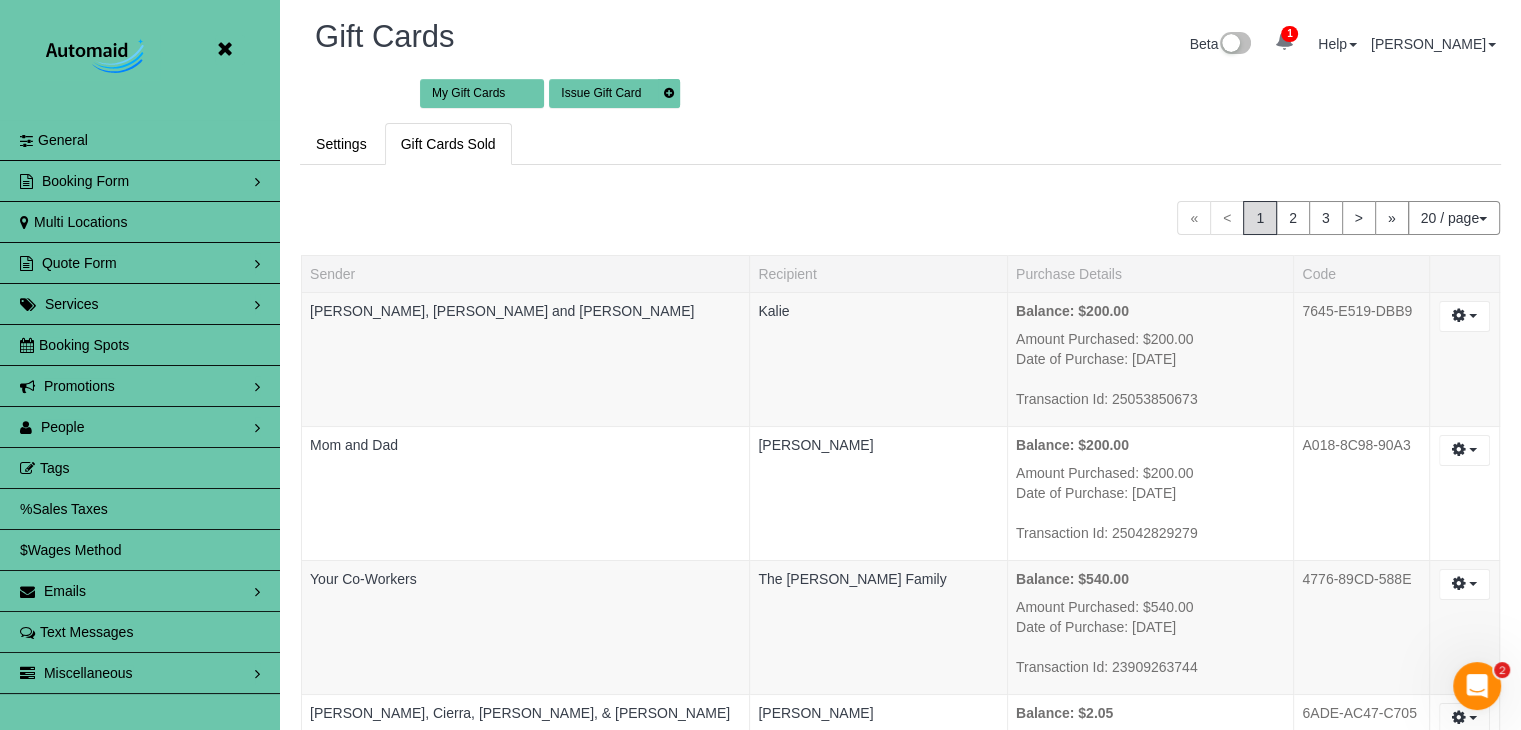 click on "20 / page" at bounding box center [1454, 218] 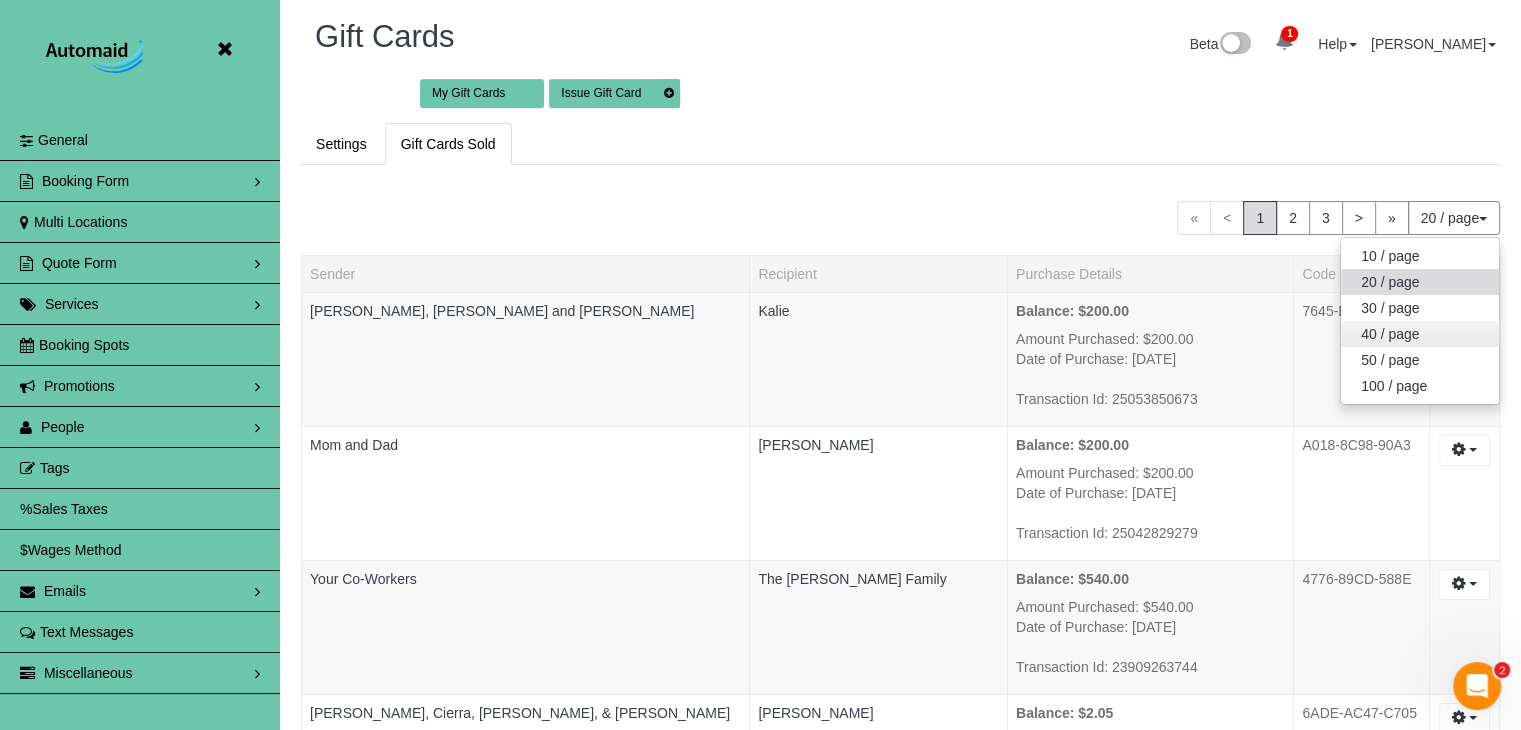 click on "40 / page" at bounding box center (1420, 334) 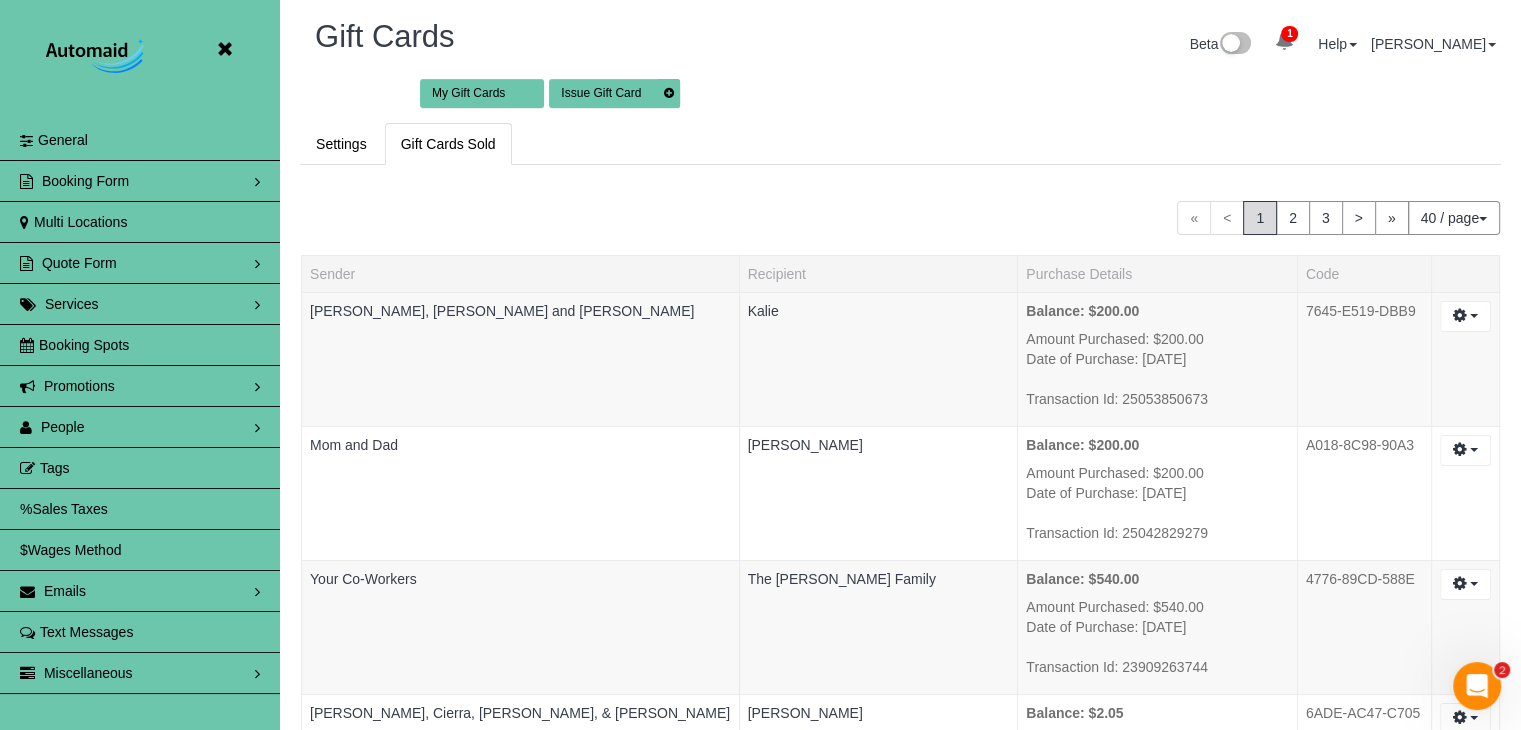 scroll, scrollTop: 94057, scrollLeft: 98479, axis: both 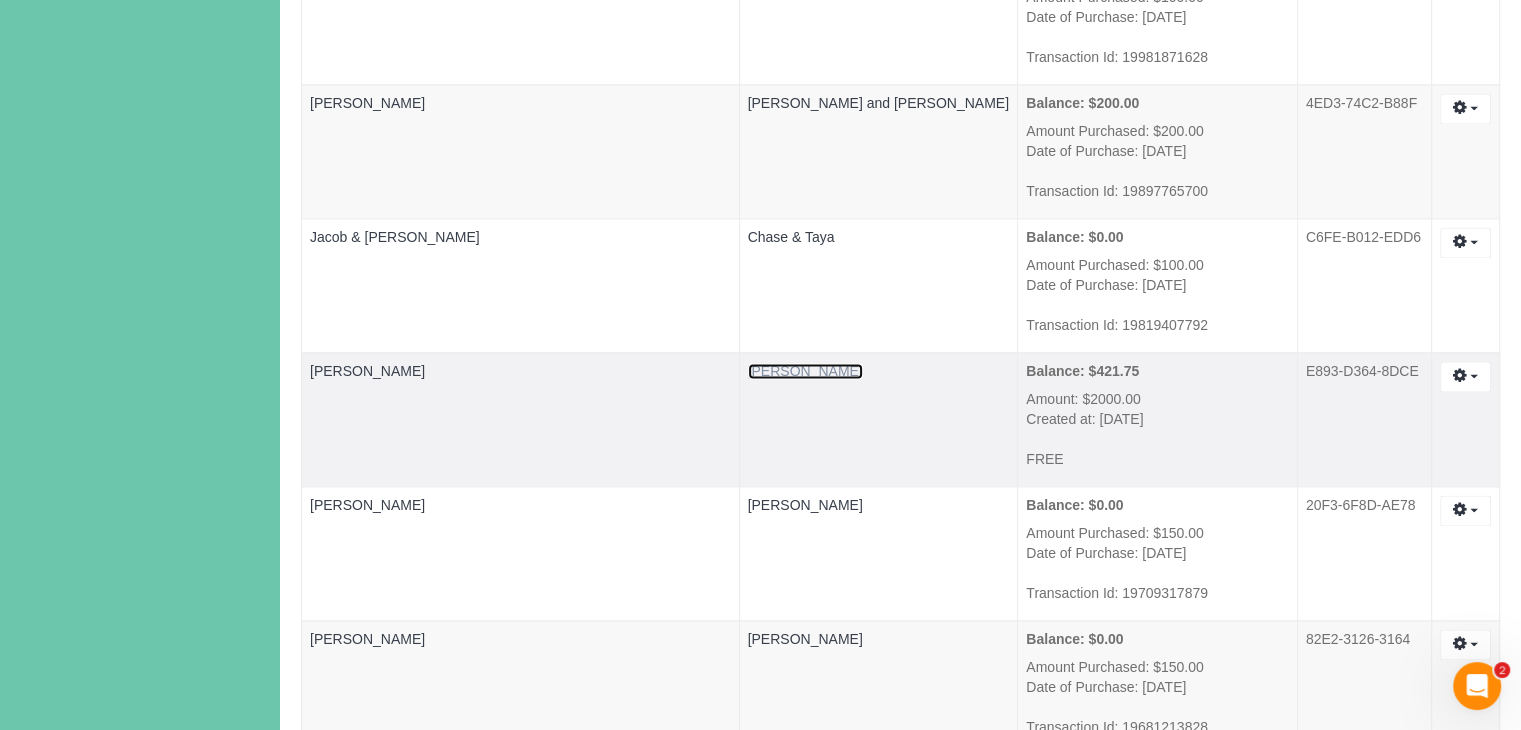click on "[PERSON_NAME]" at bounding box center [805, 371] 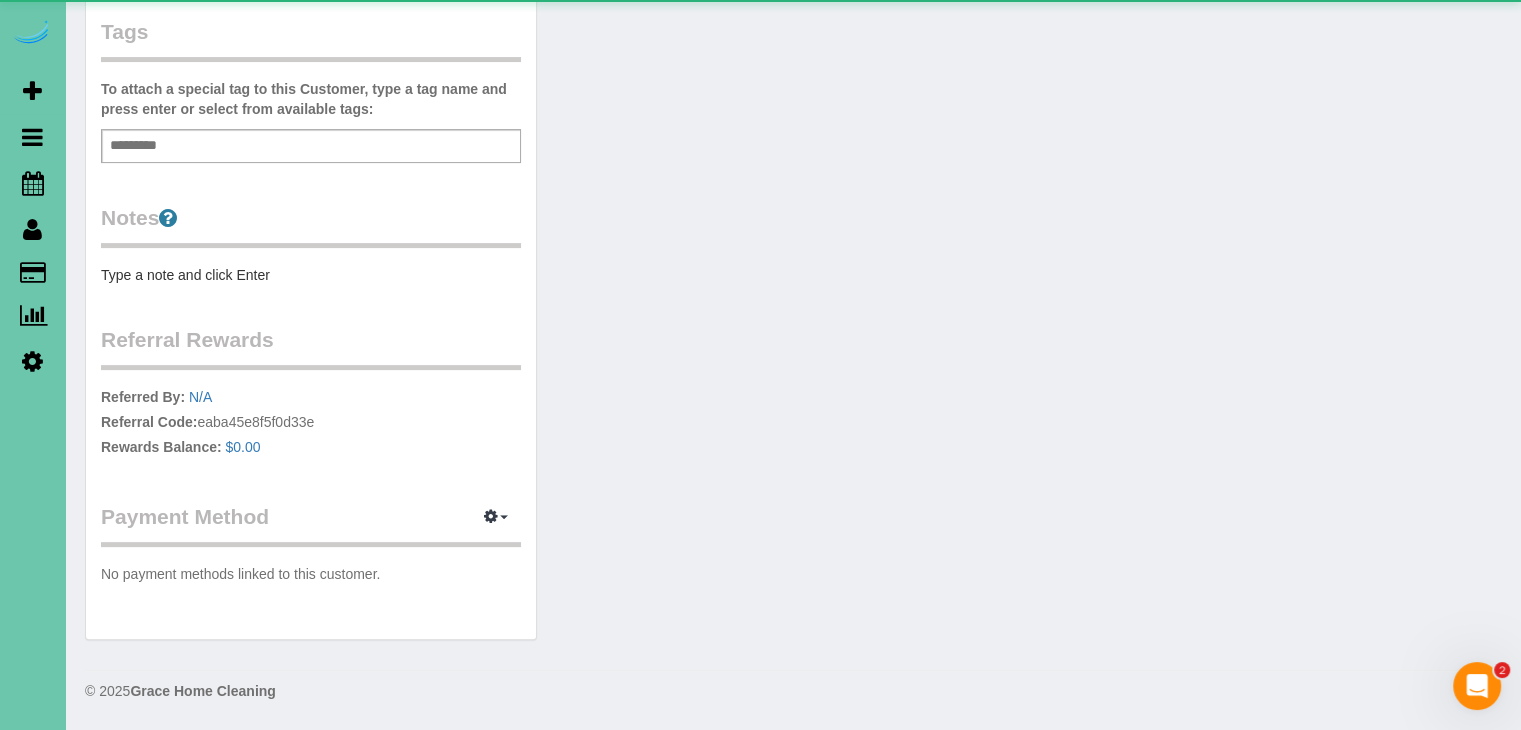 scroll, scrollTop: 0, scrollLeft: 0, axis: both 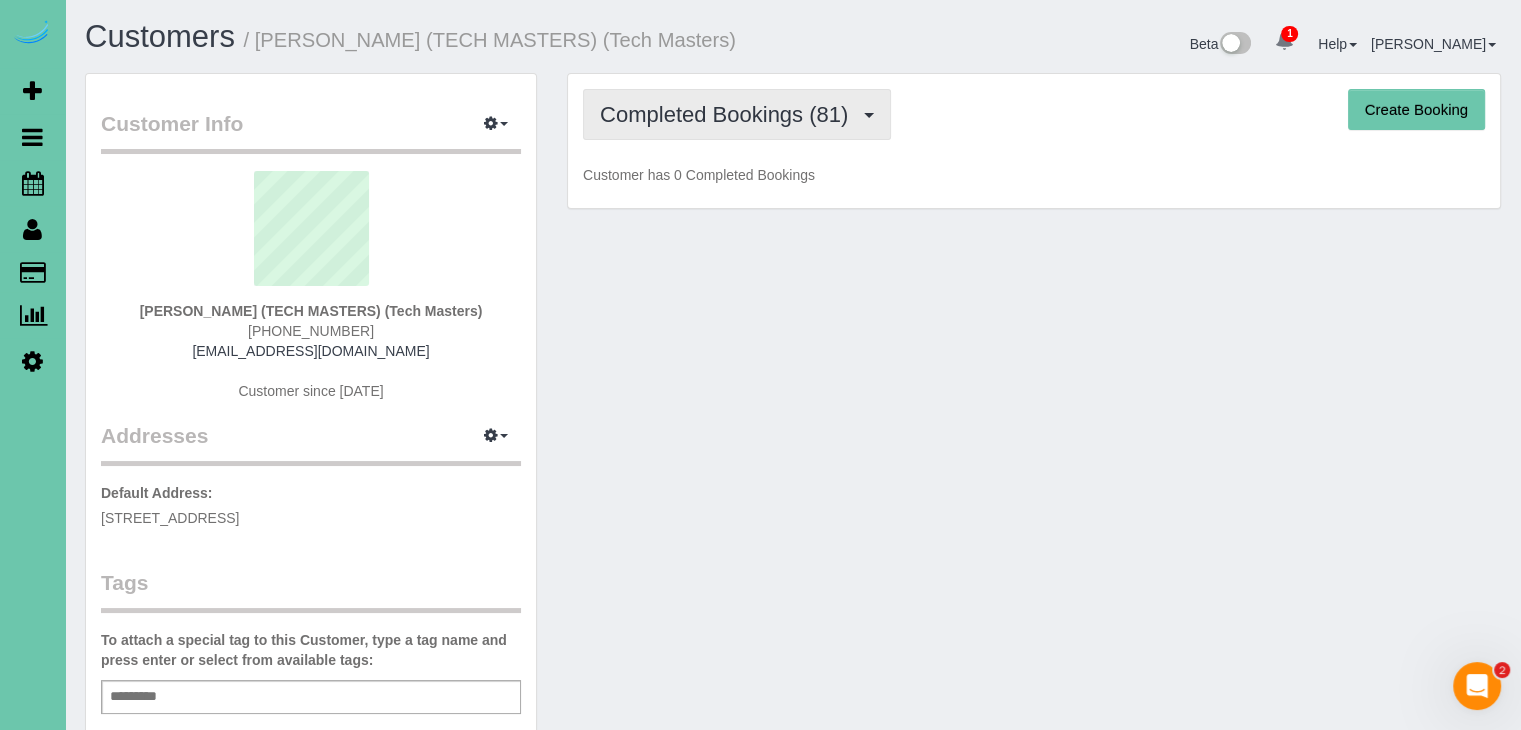 click on "Completed Bookings (81)" at bounding box center (737, 114) 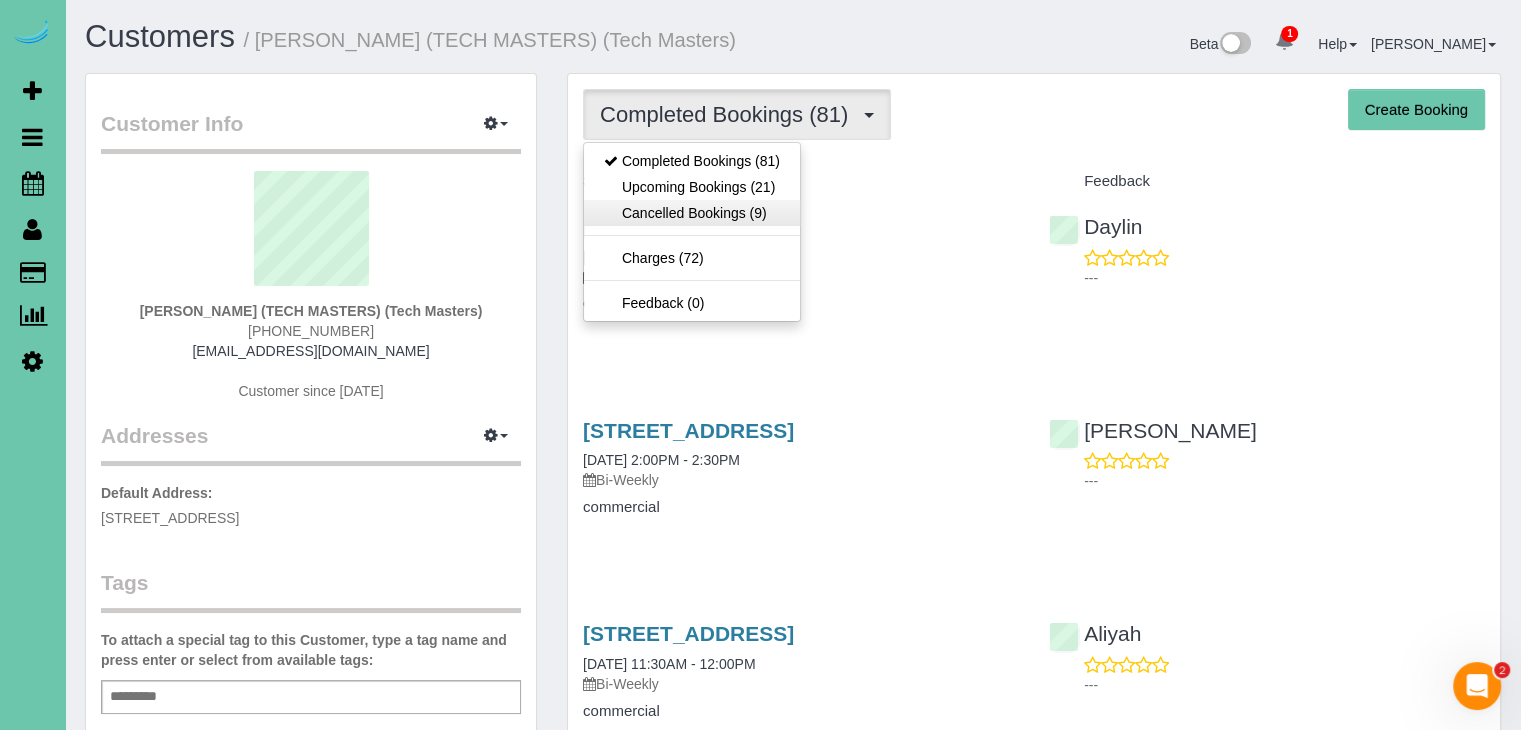 scroll, scrollTop: 94606, scrollLeft: 98479, axis: both 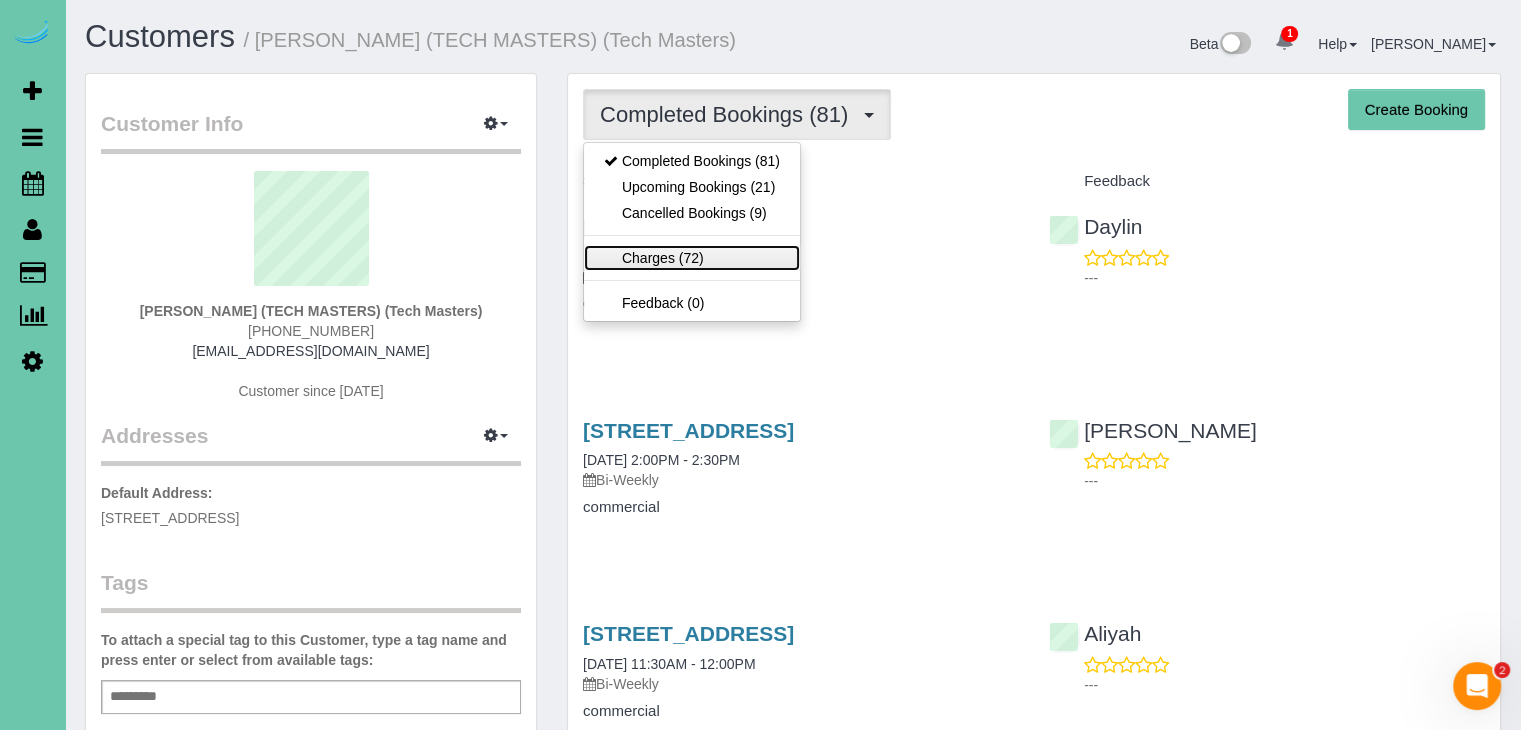 click on "Charges (72)" at bounding box center (692, 258) 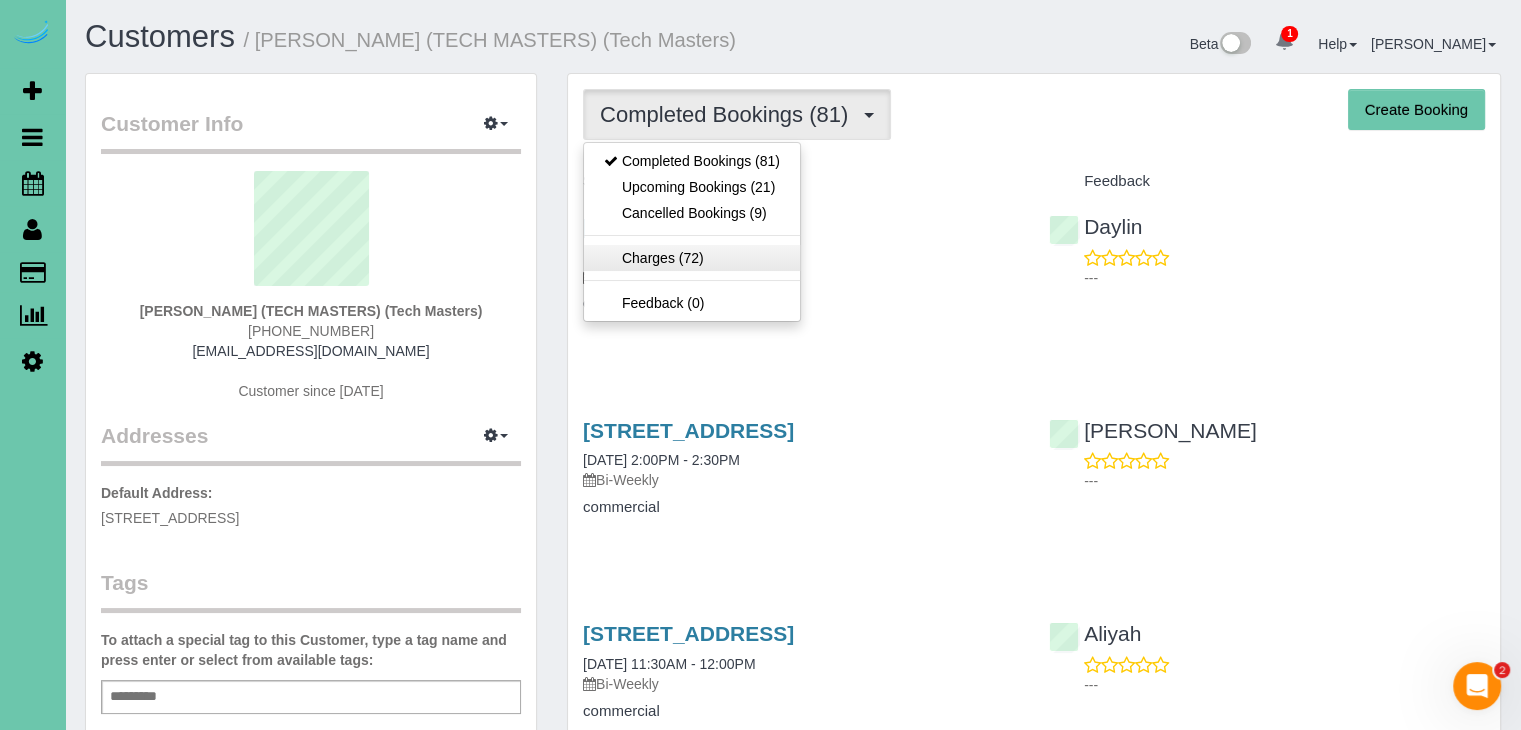 scroll, scrollTop: 1285, scrollLeft: 1520, axis: both 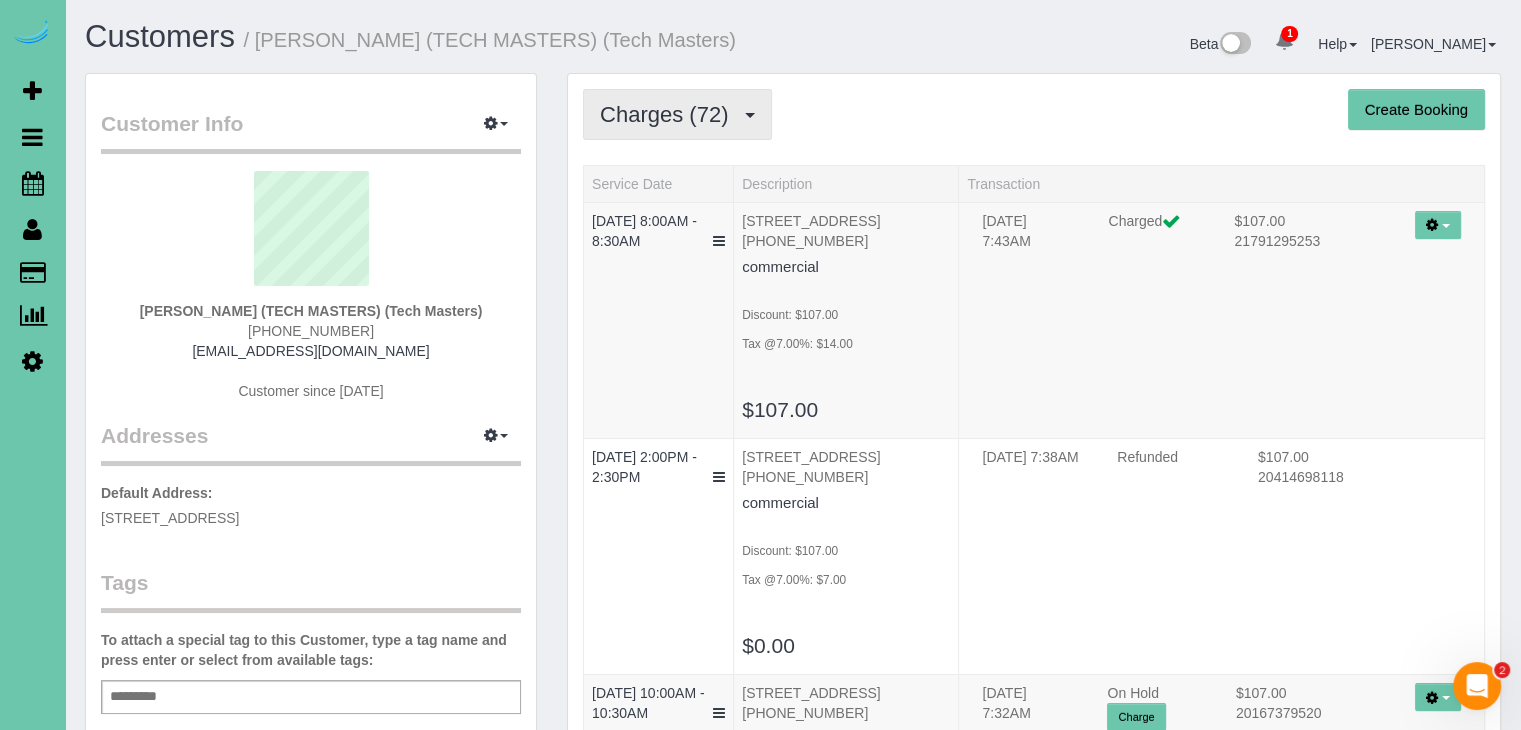 click on "Charges (72)" at bounding box center [677, 114] 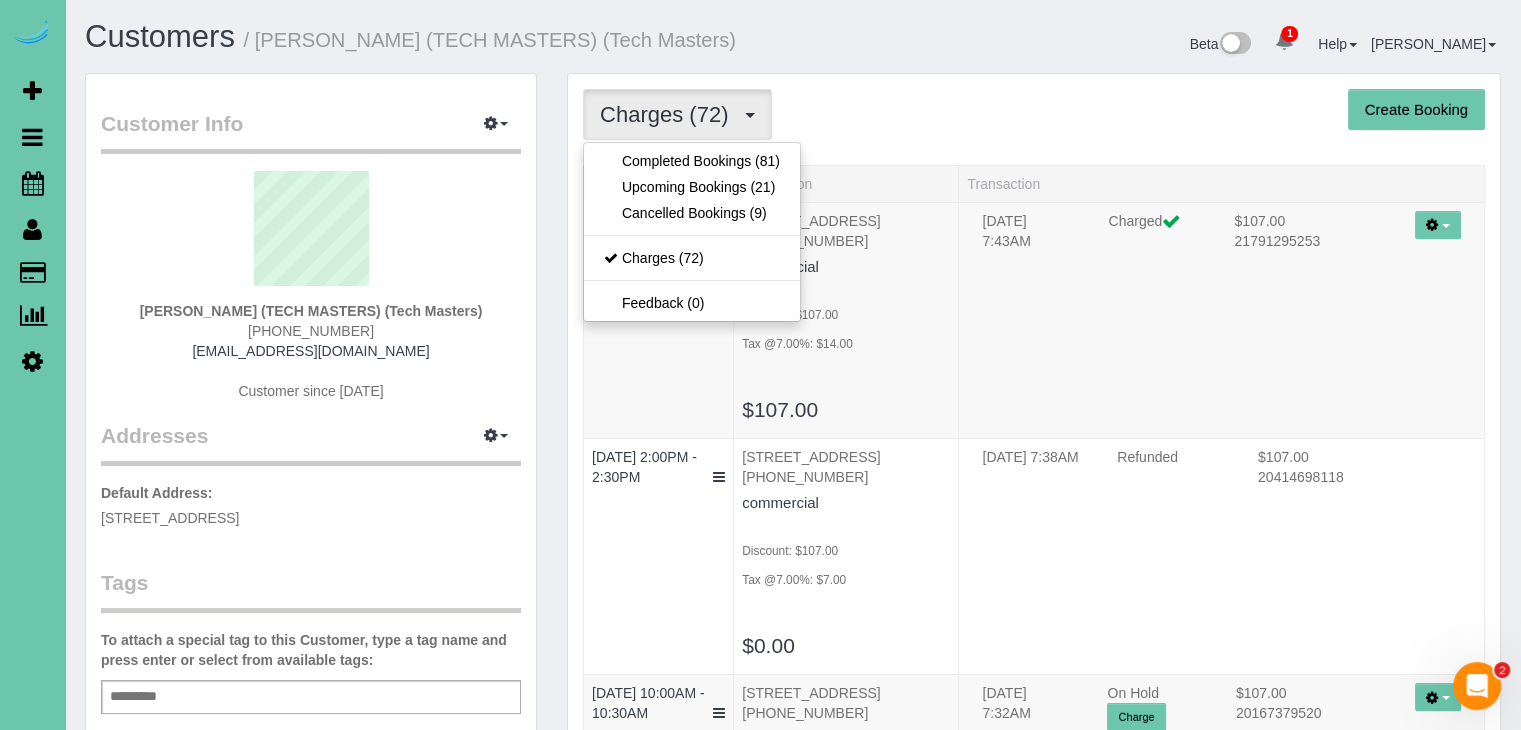 click on "Charges (72)" at bounding box center (677, 114) 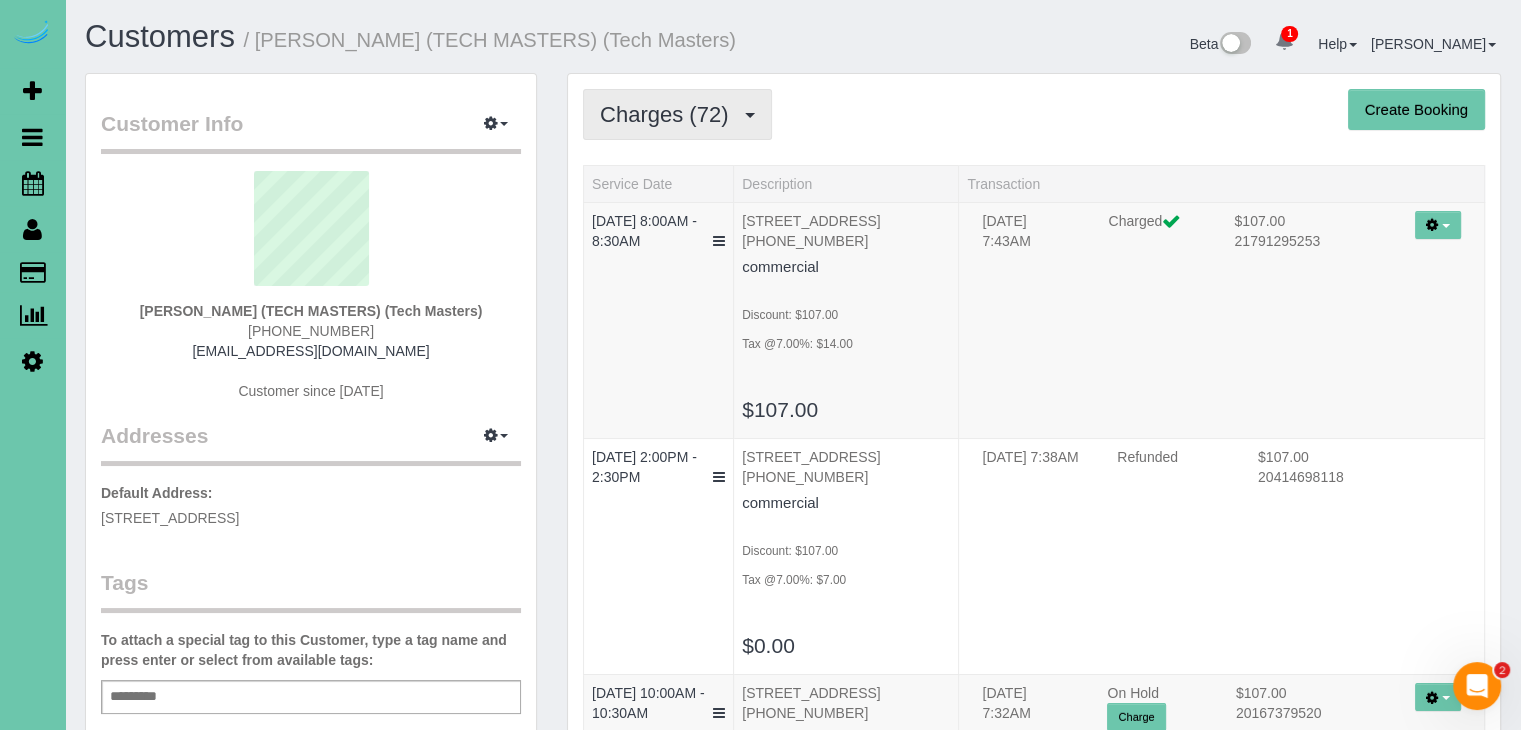 click on "Charges (72)" at bounding box center [677, 114] 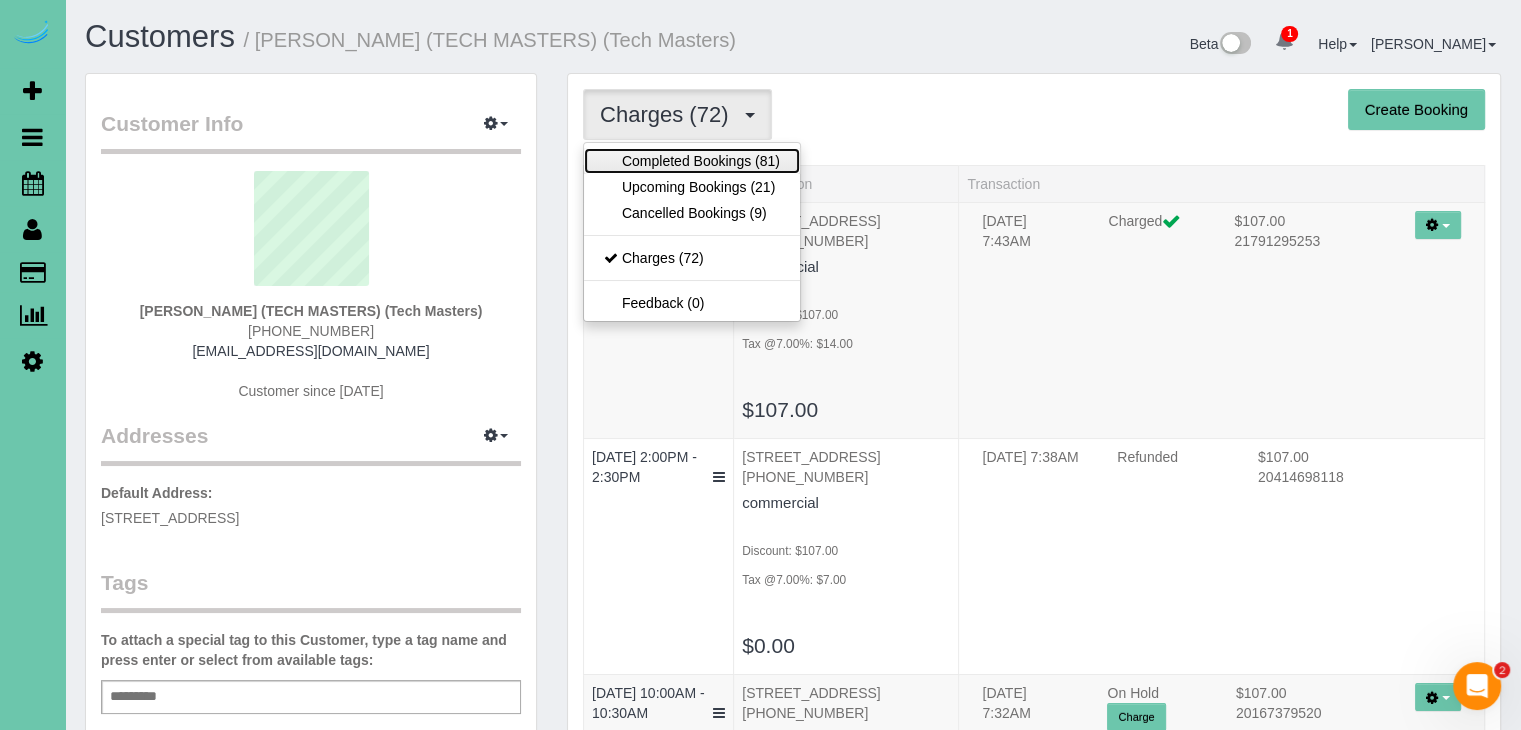 click on "Completed Bookings (81)" at bounding box center (692, 161) 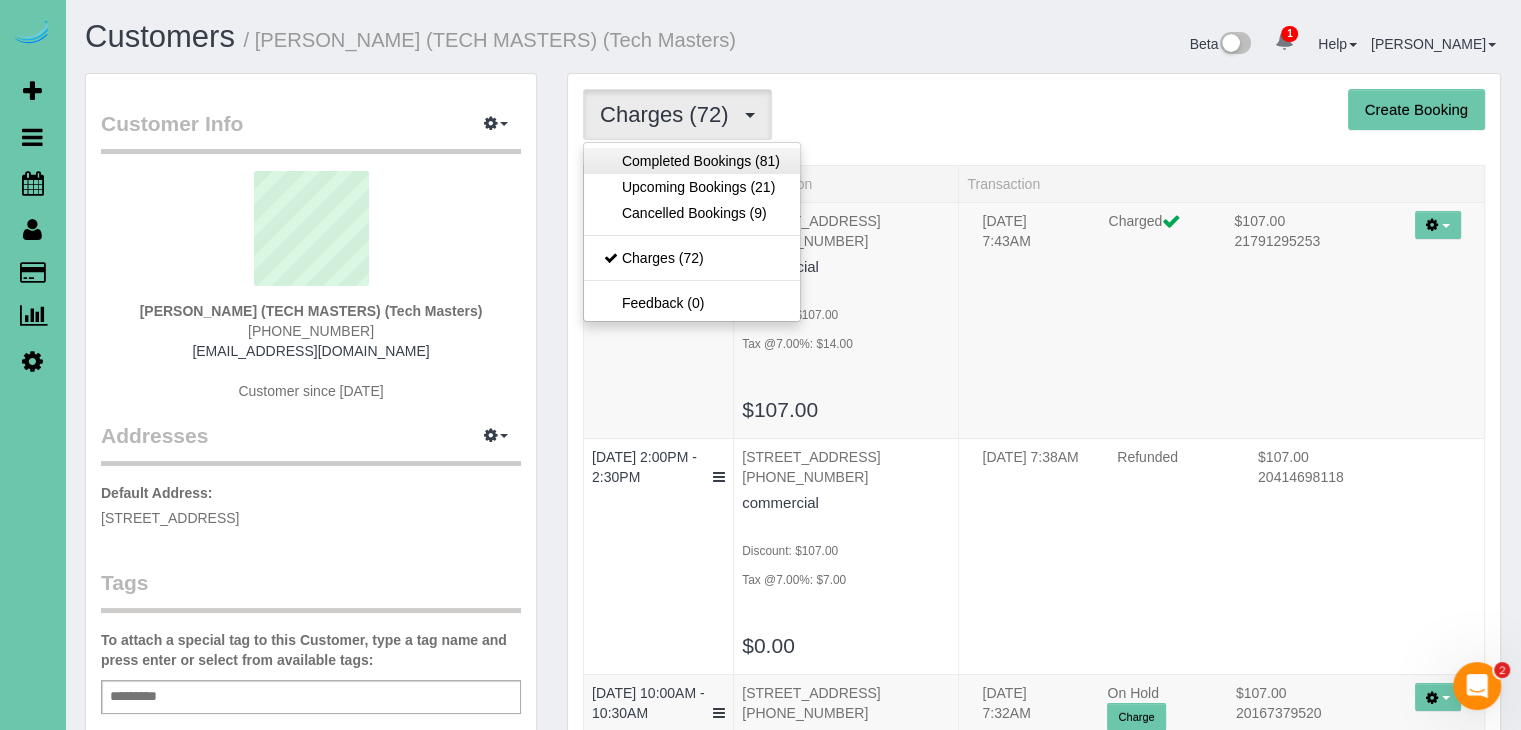 scroll, scrollTop: 1285, scrollLeft: 1520, axis: both 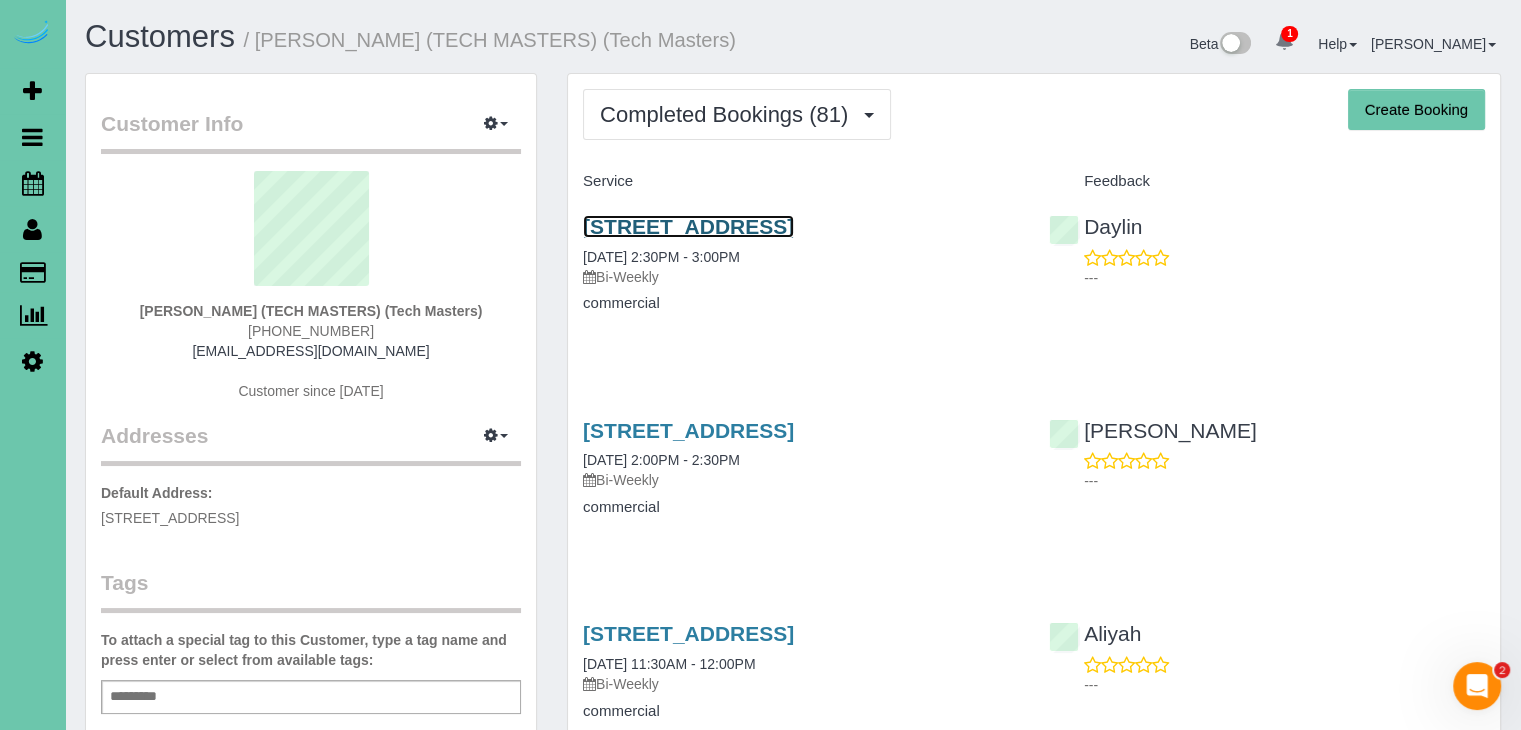 click on "[STREET_ADDRESS]" at bounding box center [688, 226] 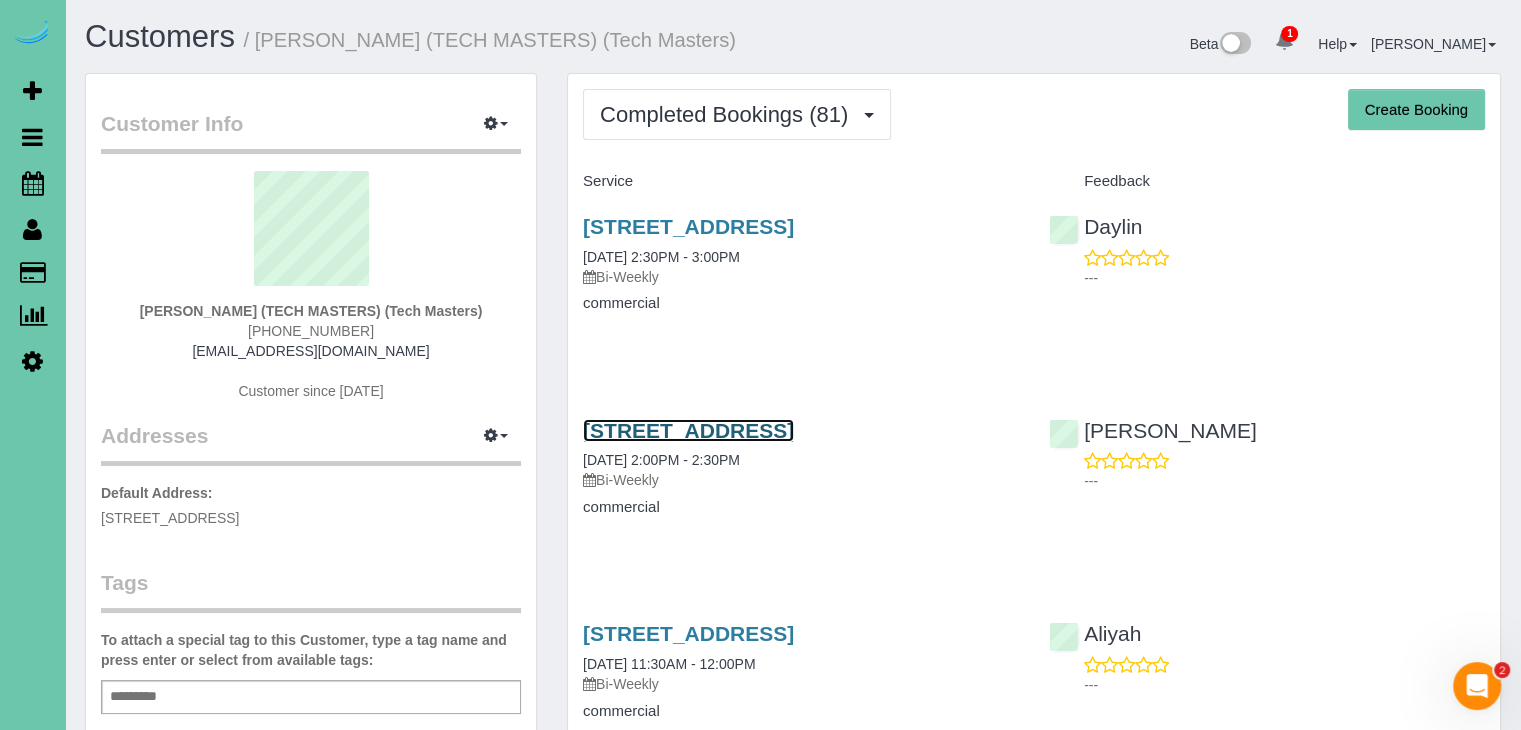 click on "[STREET_ADDRESS]" at bounding box center [688, 430] 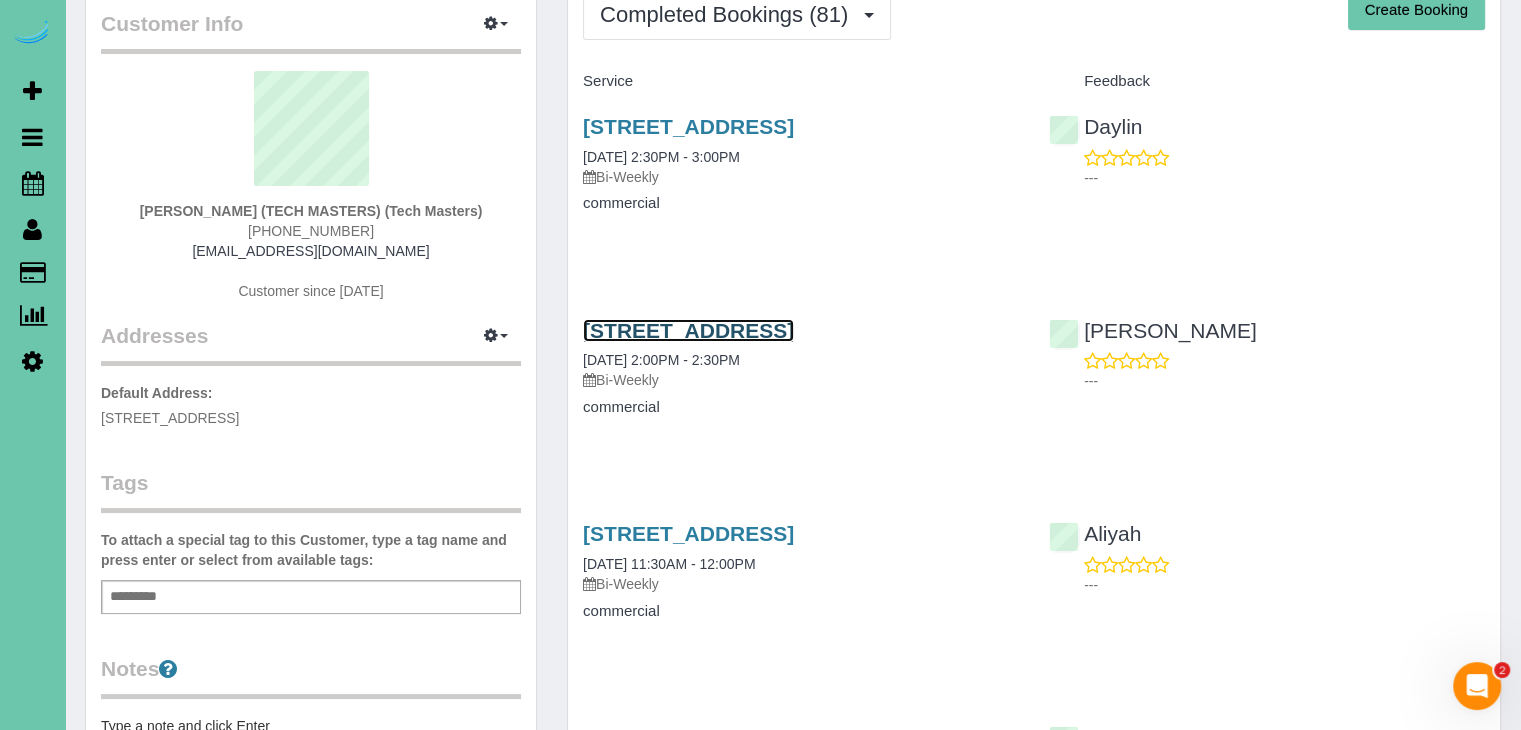 scroll, scrollTop: 0, scrollLeft: 0, axis: both 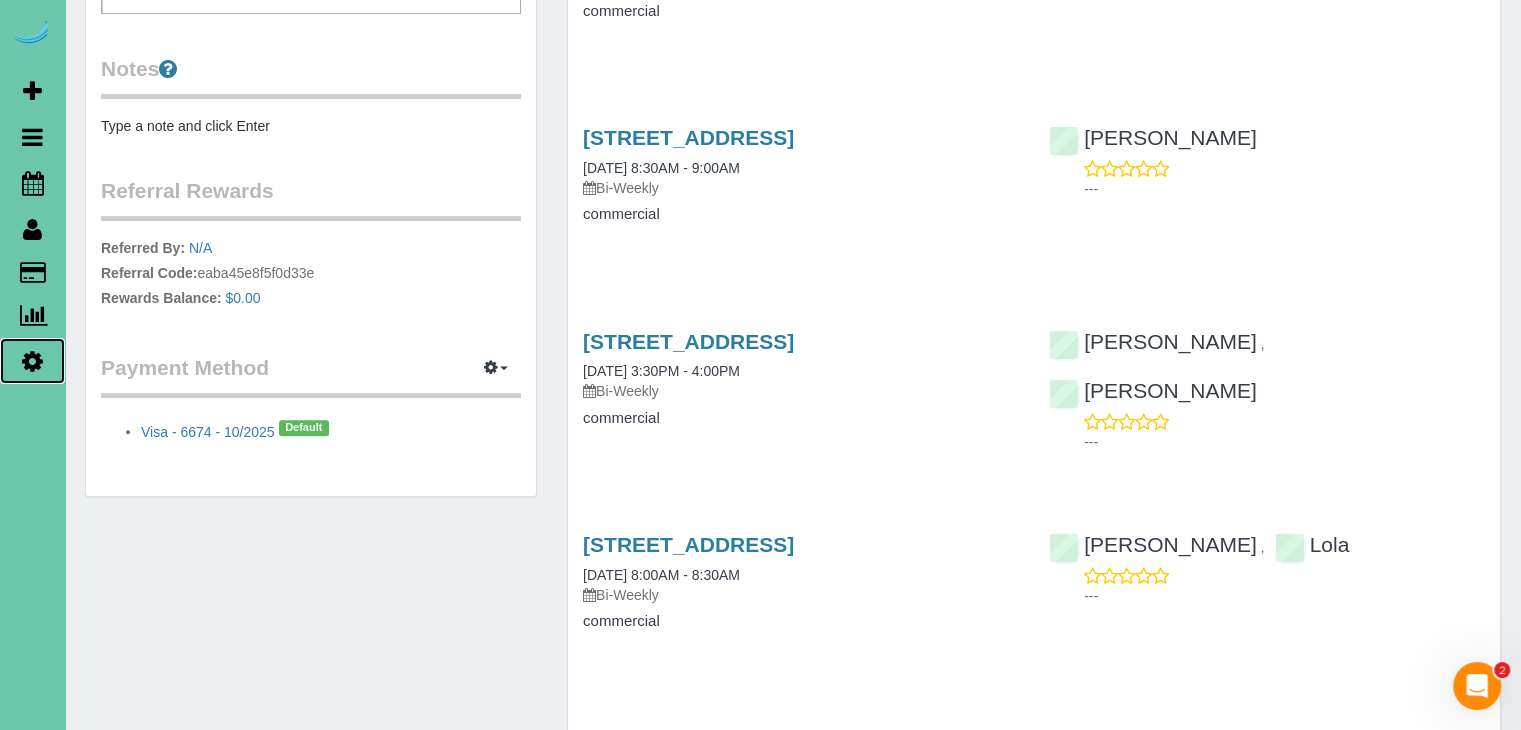 click at bounding box center [32, 361] 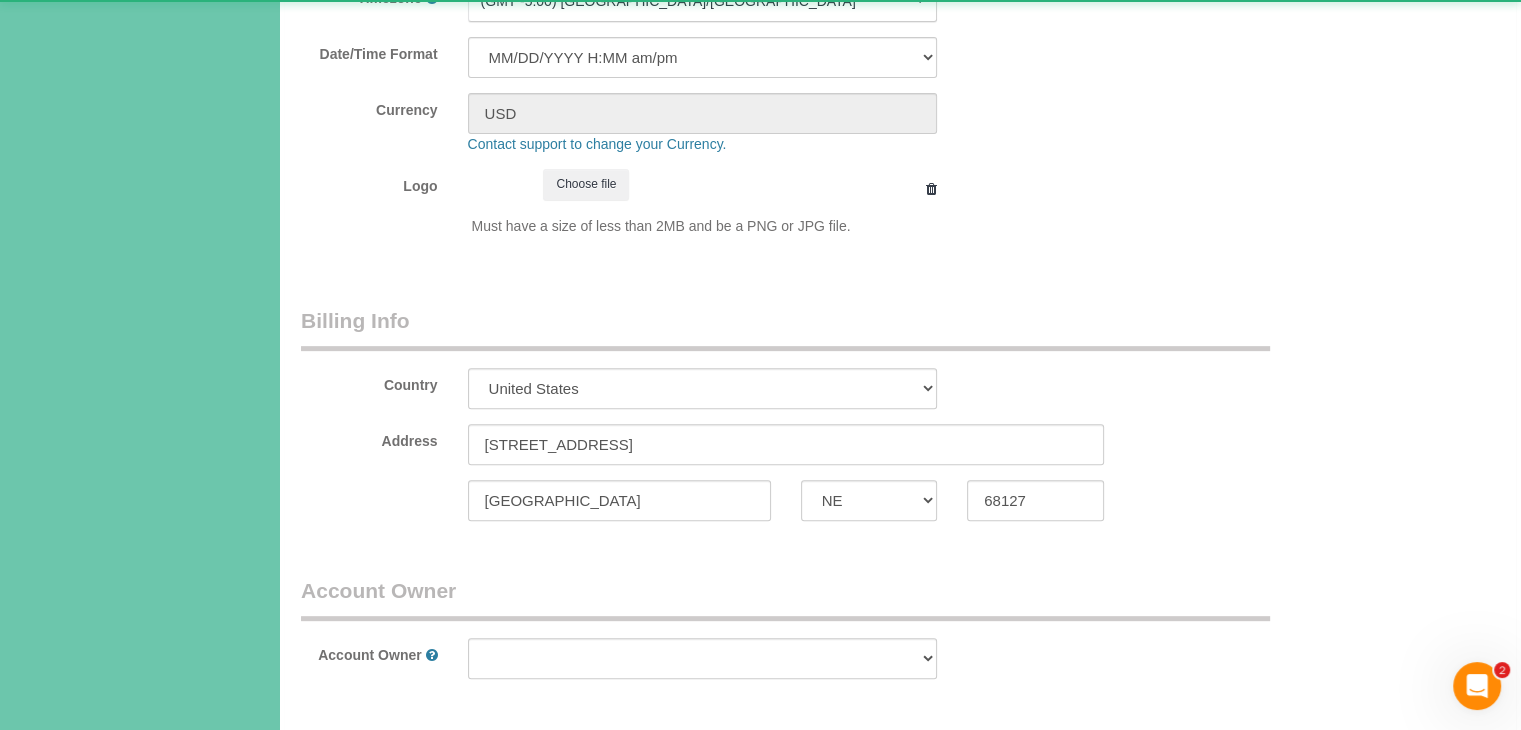 scroll, scrollTop: 0, scrollLeft: 0, axis: both 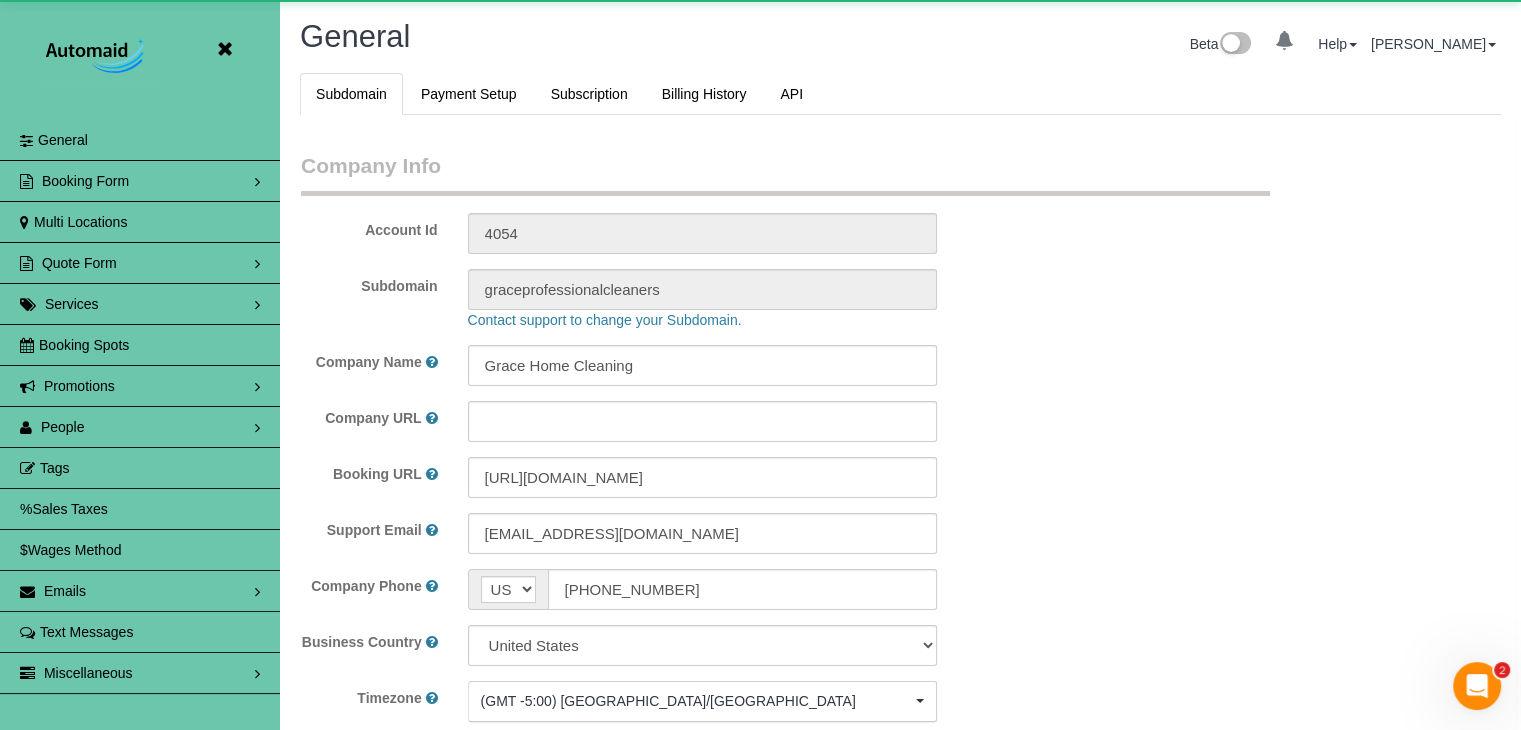 select on "5796" 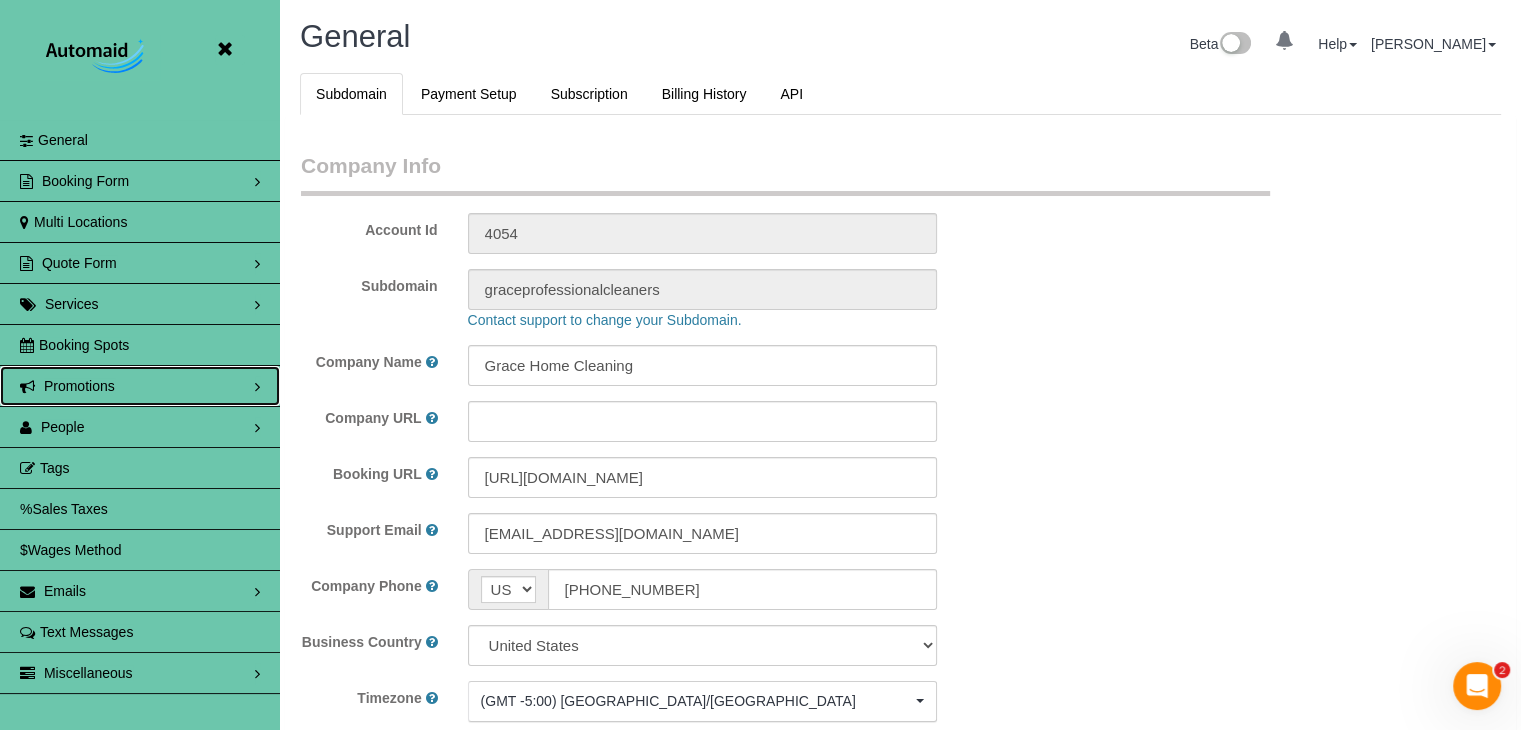 click on "Promotions" at bounding box center [140, 386] 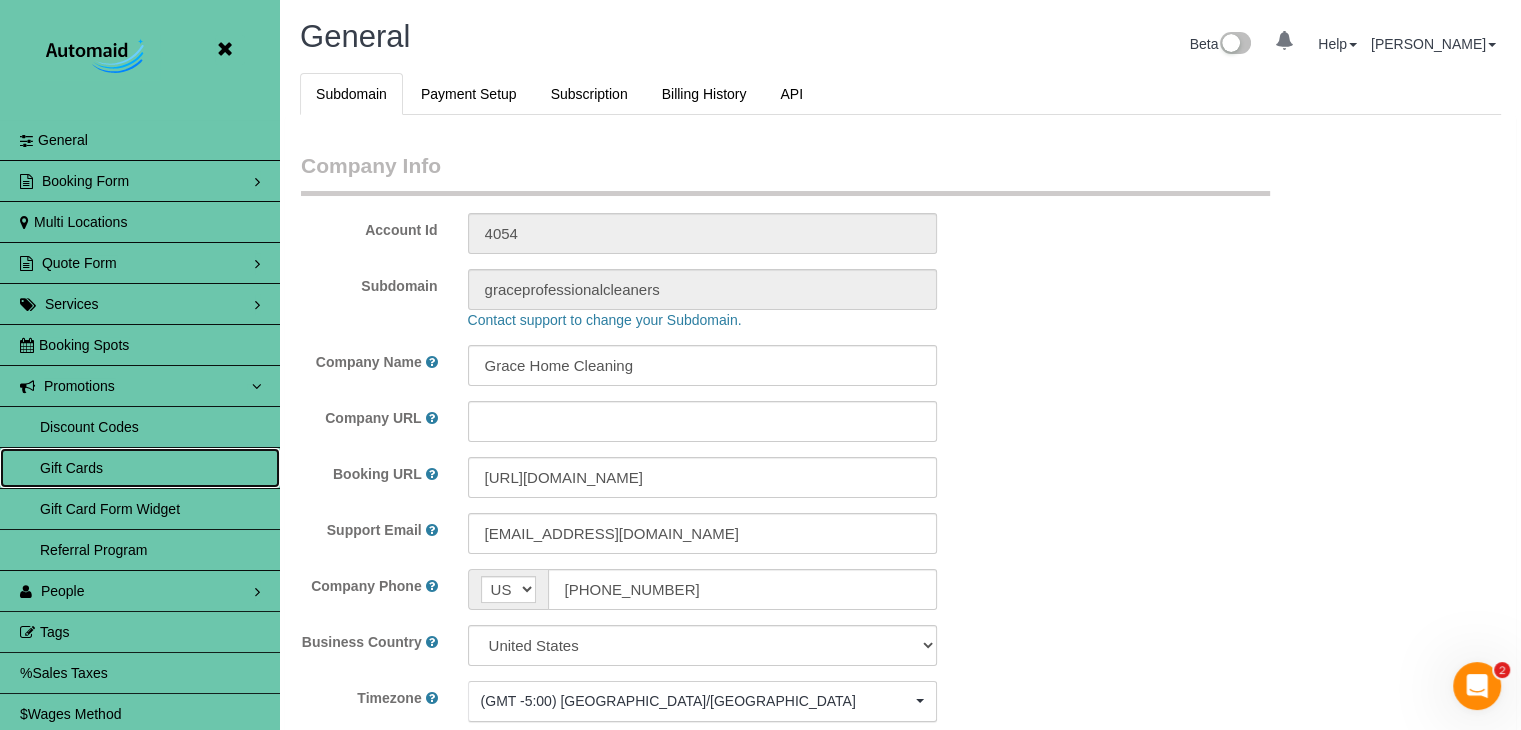 click on "Gift Cards" at bounding box center [140, 468] 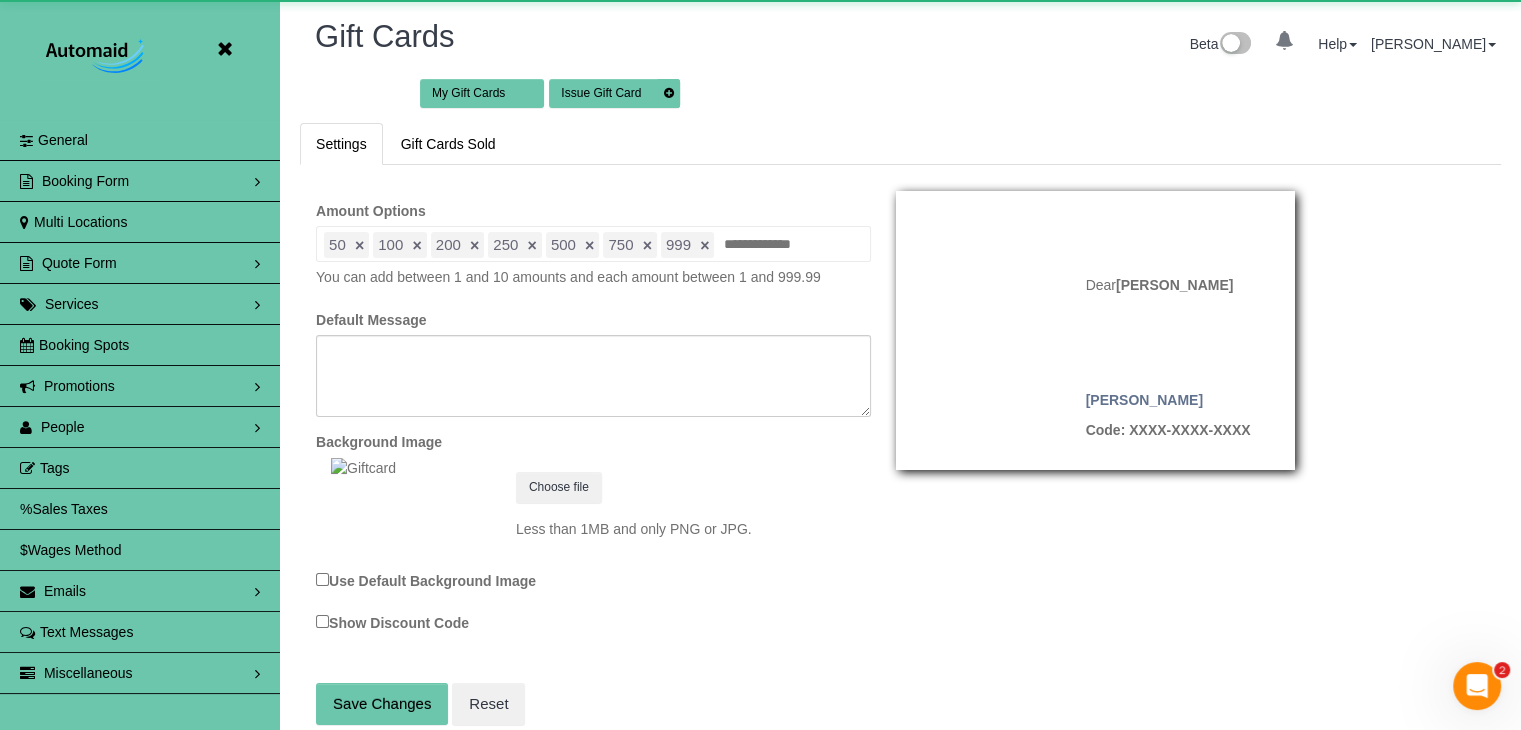 scroll, scrollTop: 828, scrollLeft: 1520, axis: both 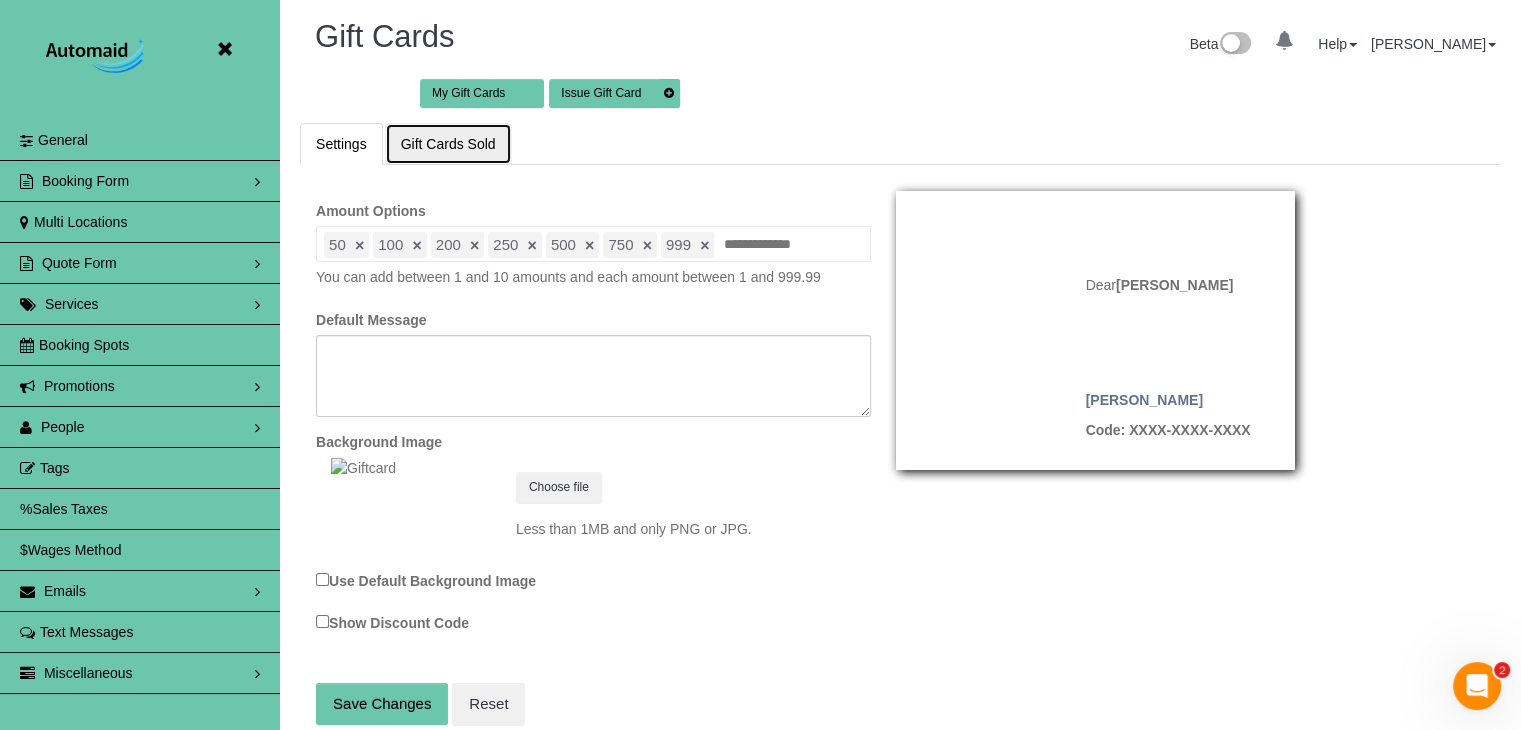 click on "Gift Cards Sold" at bounding box center (448, 144) 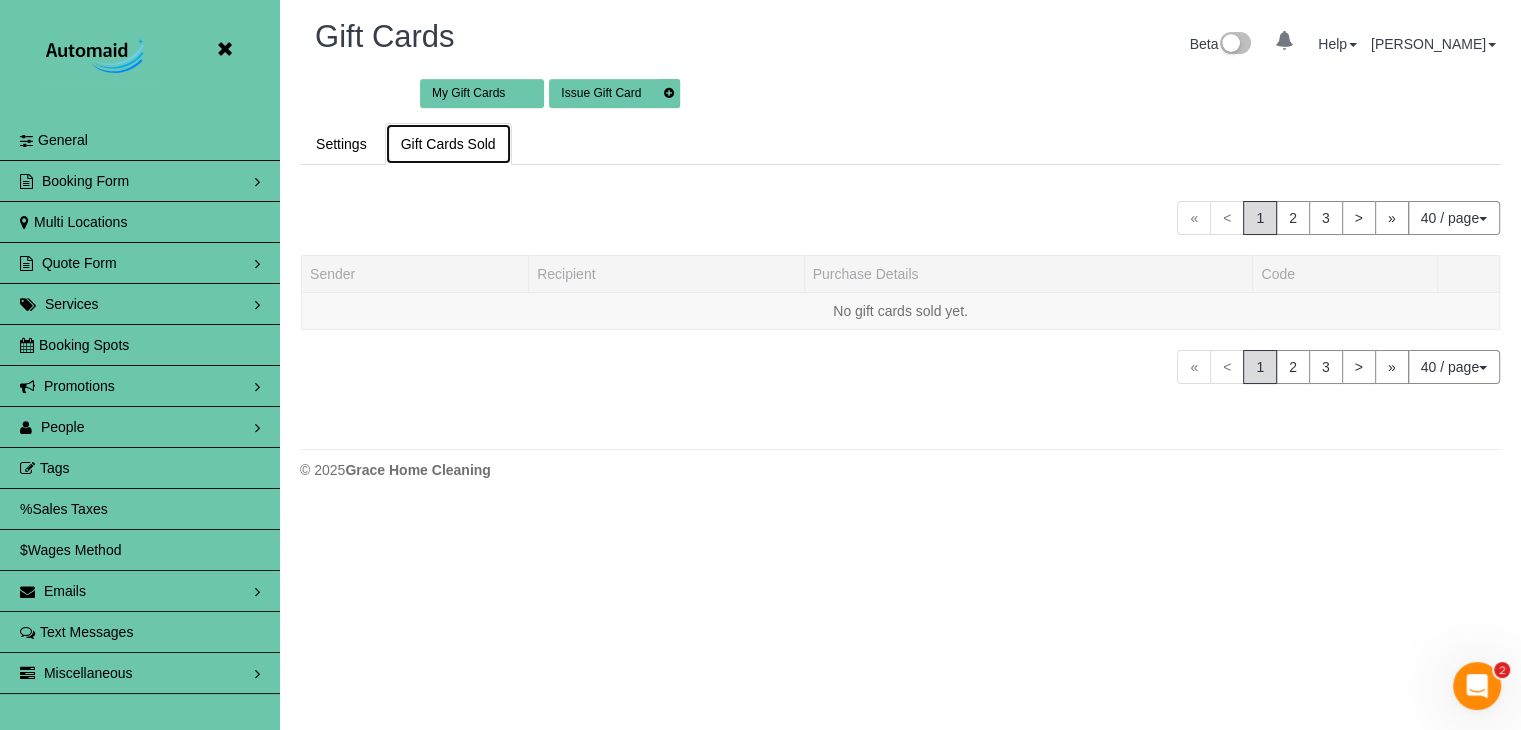 scroll, scrollTop: 99492, scrollLeft: 98479, axis: both 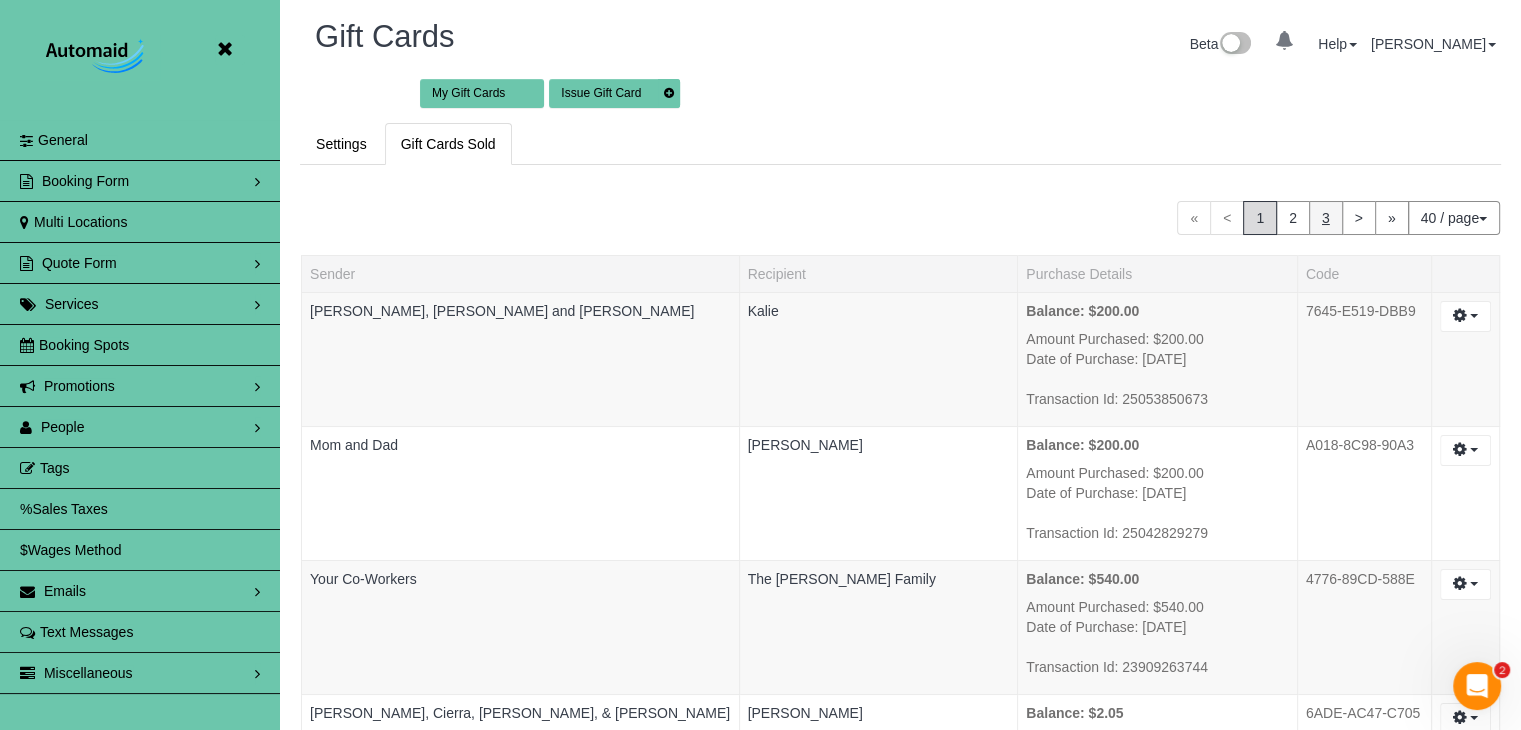 click on "3" at bounding box center [1326, 218] 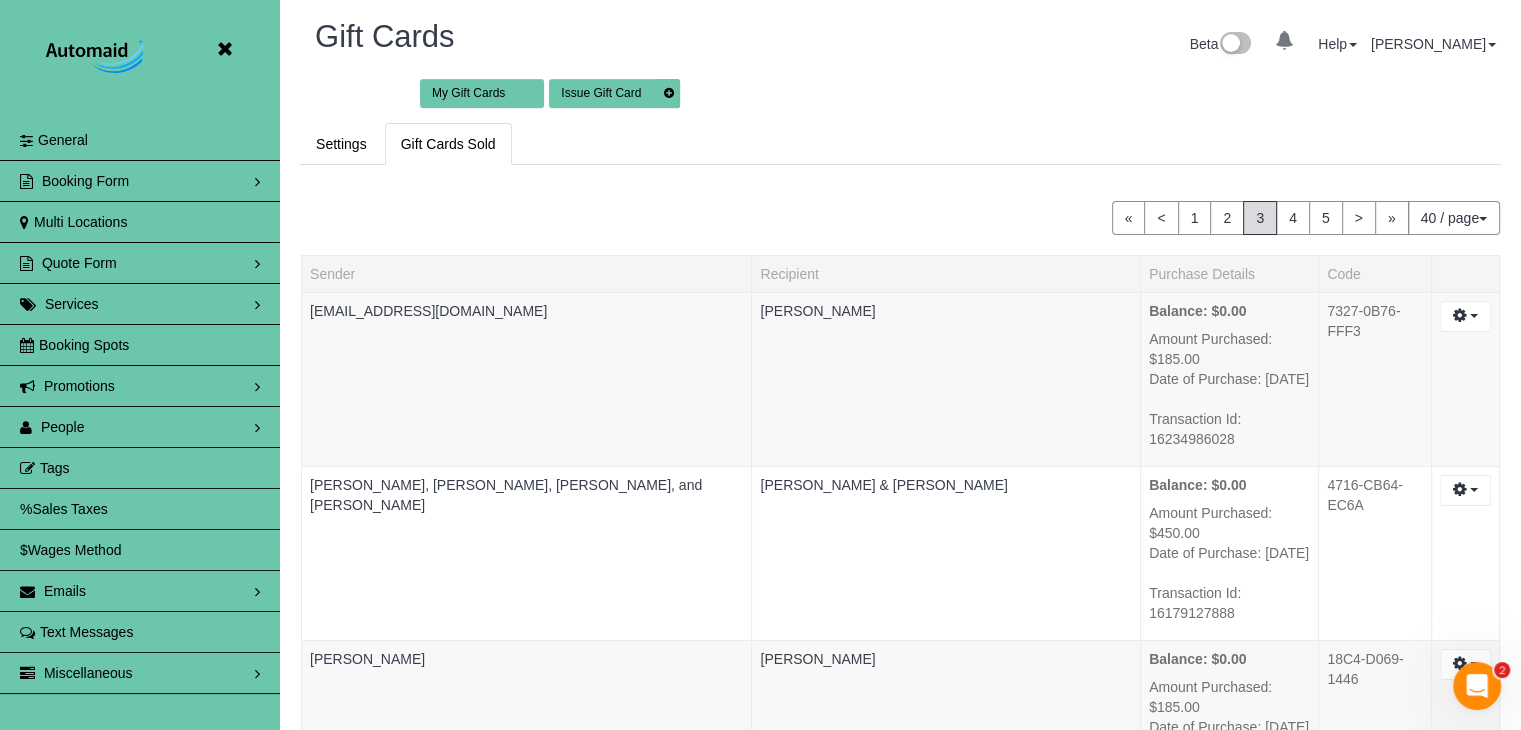 scroll, scrollTop: 5822, scrollLeft: 1520, axis: both 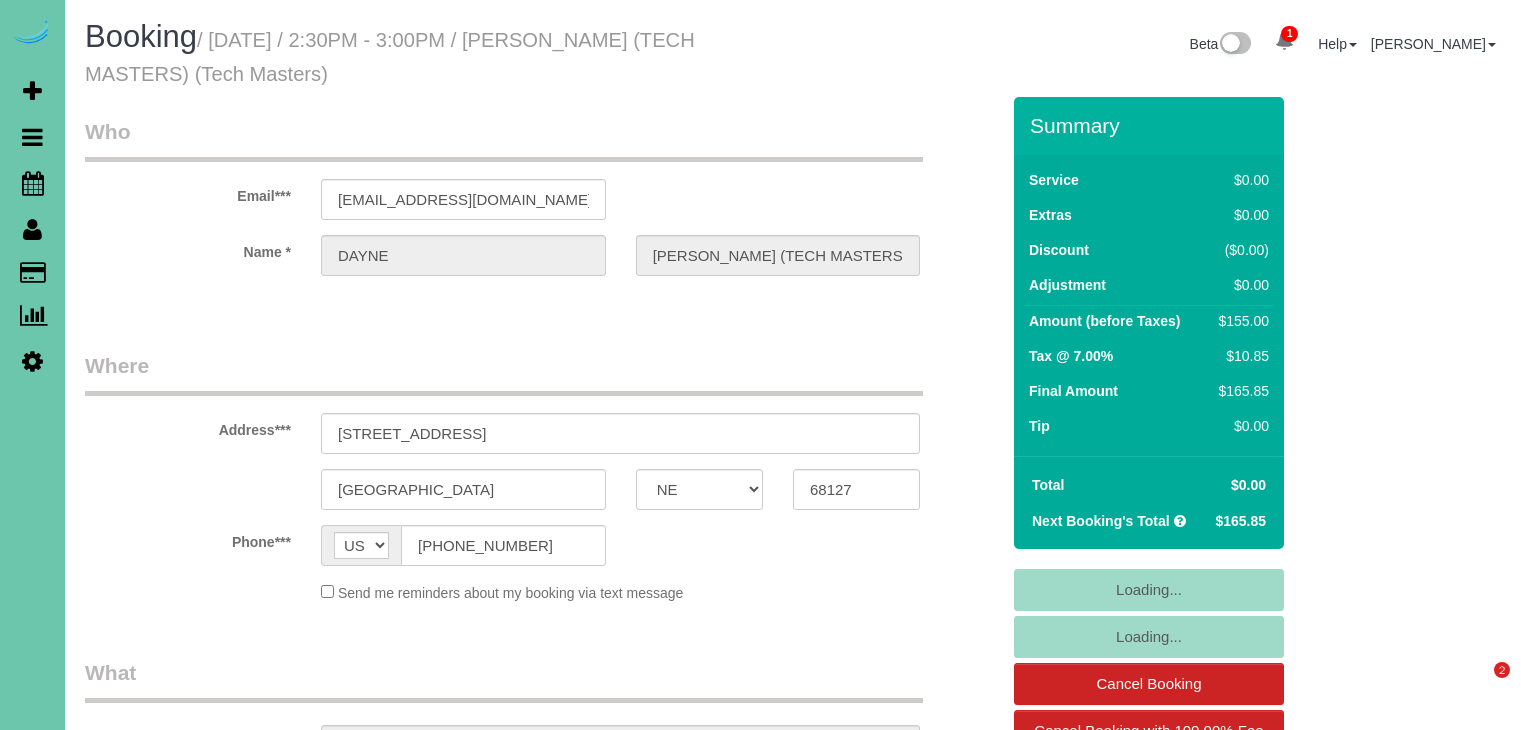select on "NE" 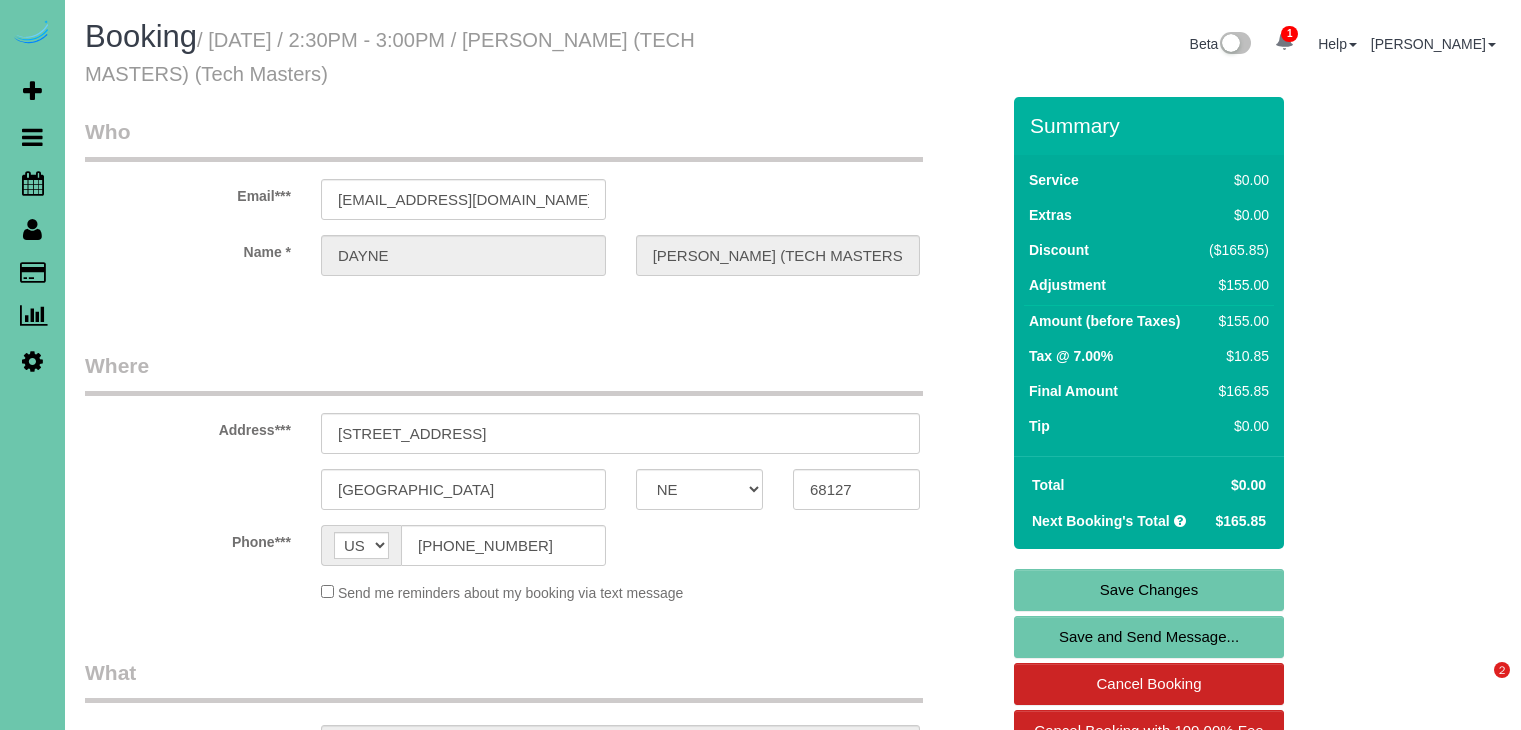 scroll, scrollTop: 0, scrollLeft: 0, axis: both 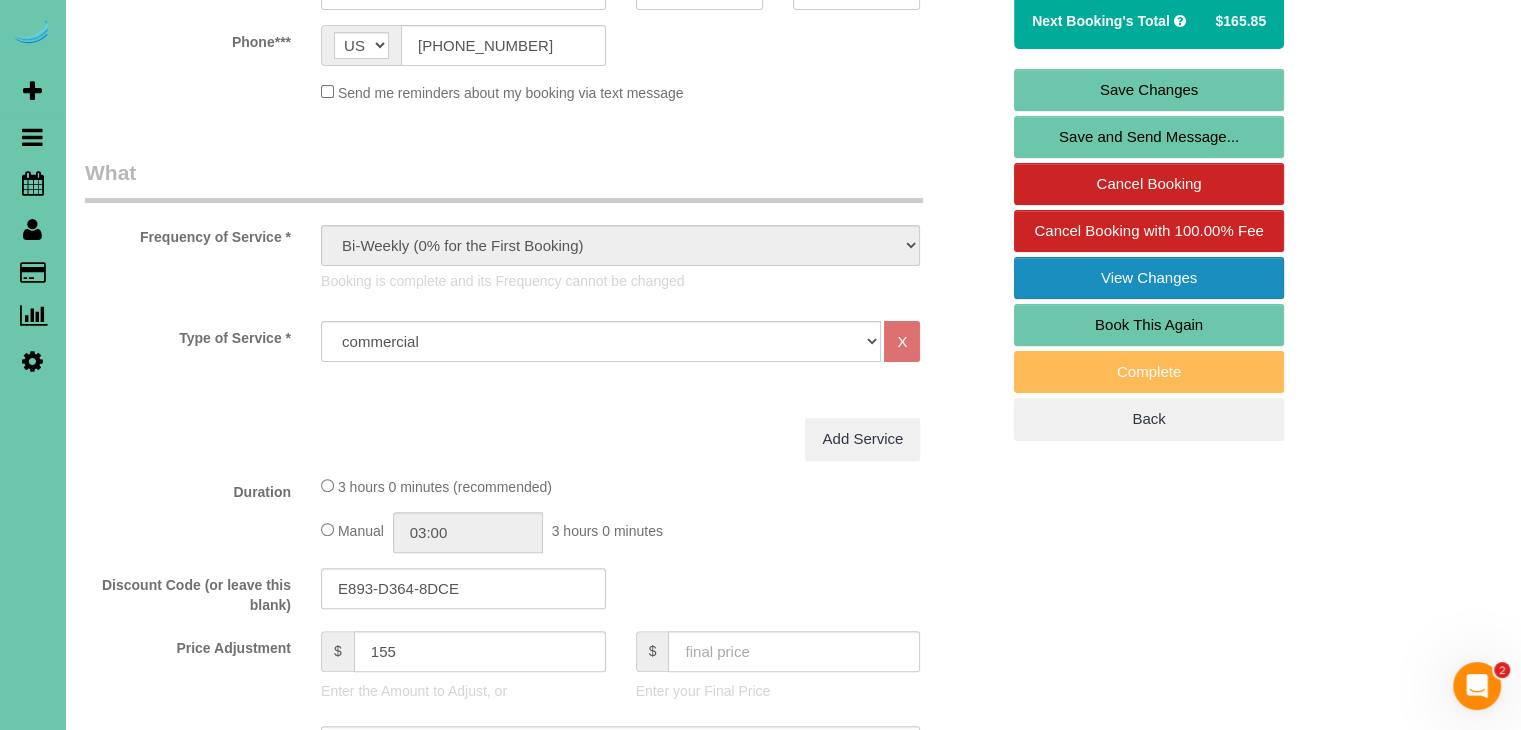 click on "View Changes" at bounding box center (1149, 278) 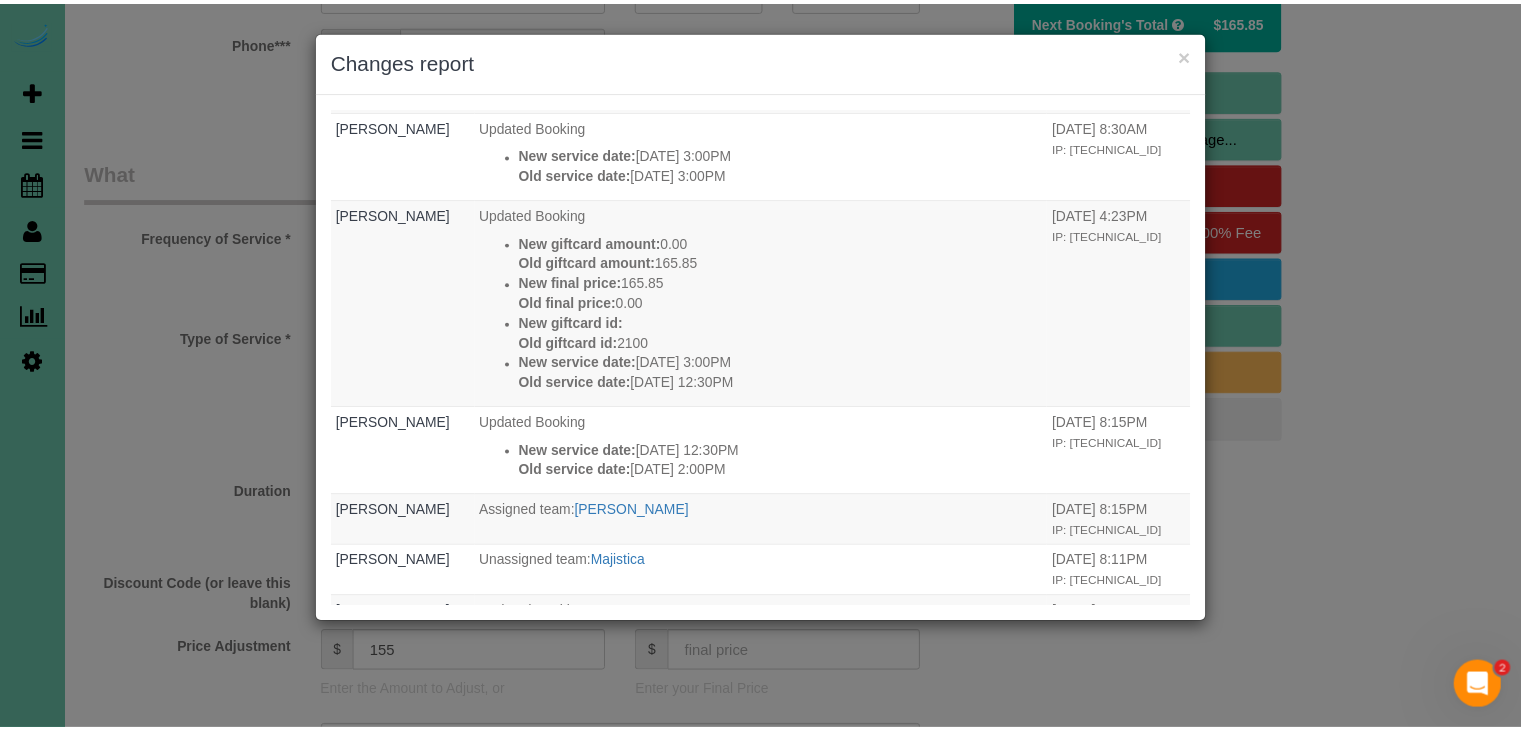 scroll, scrollTop: 1400, scrollLeft: 0, axis: vertical 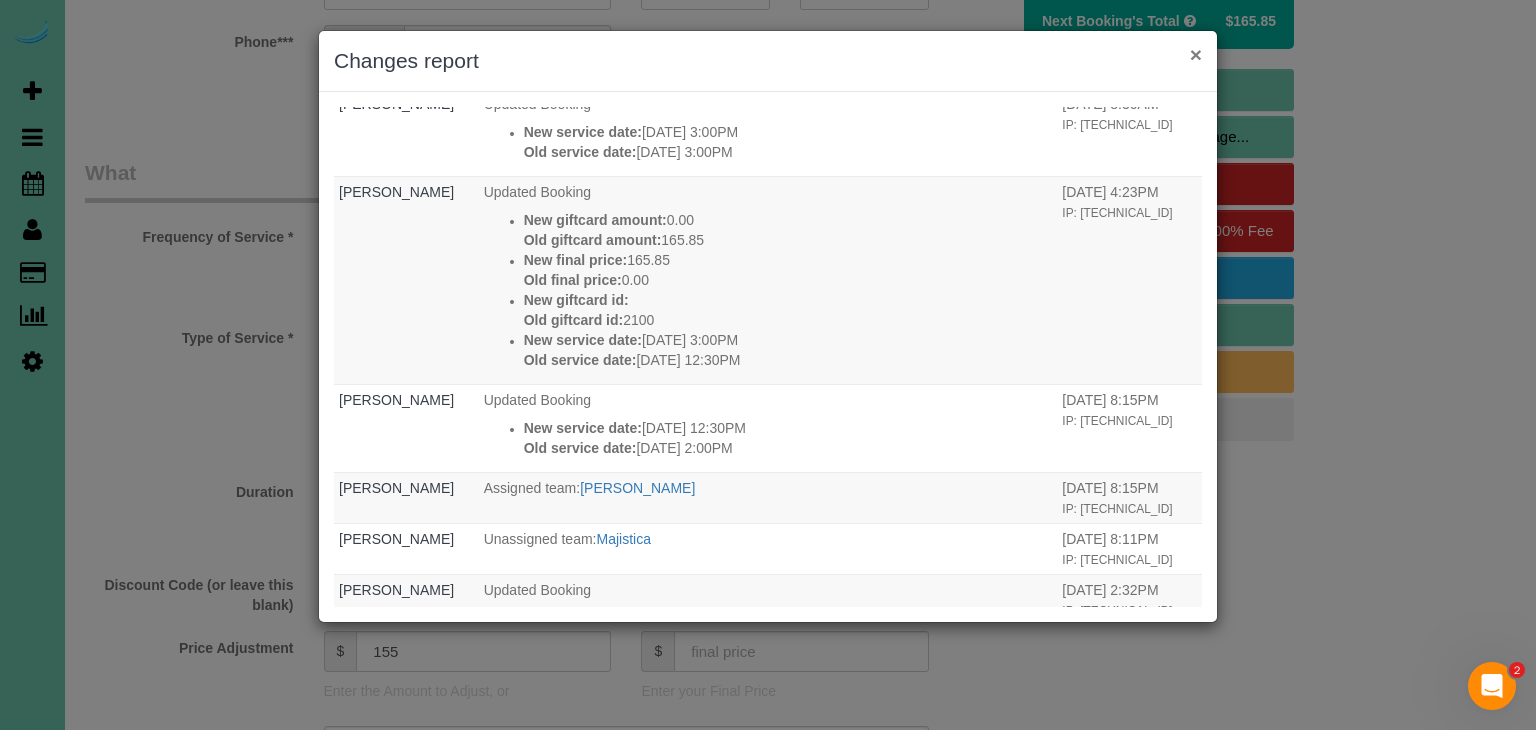 click on "×" at bounding box center [1196, 54] 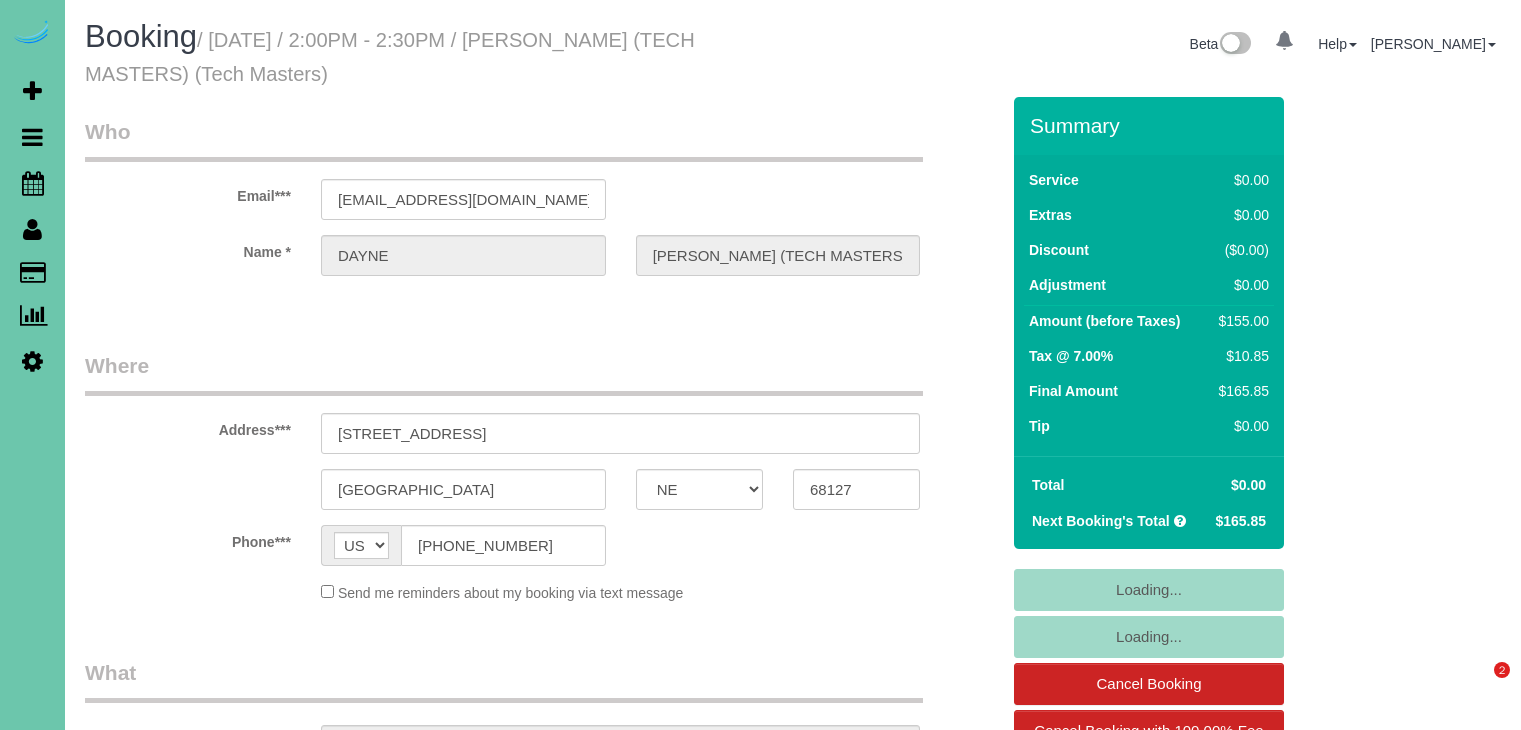 select on "NE" 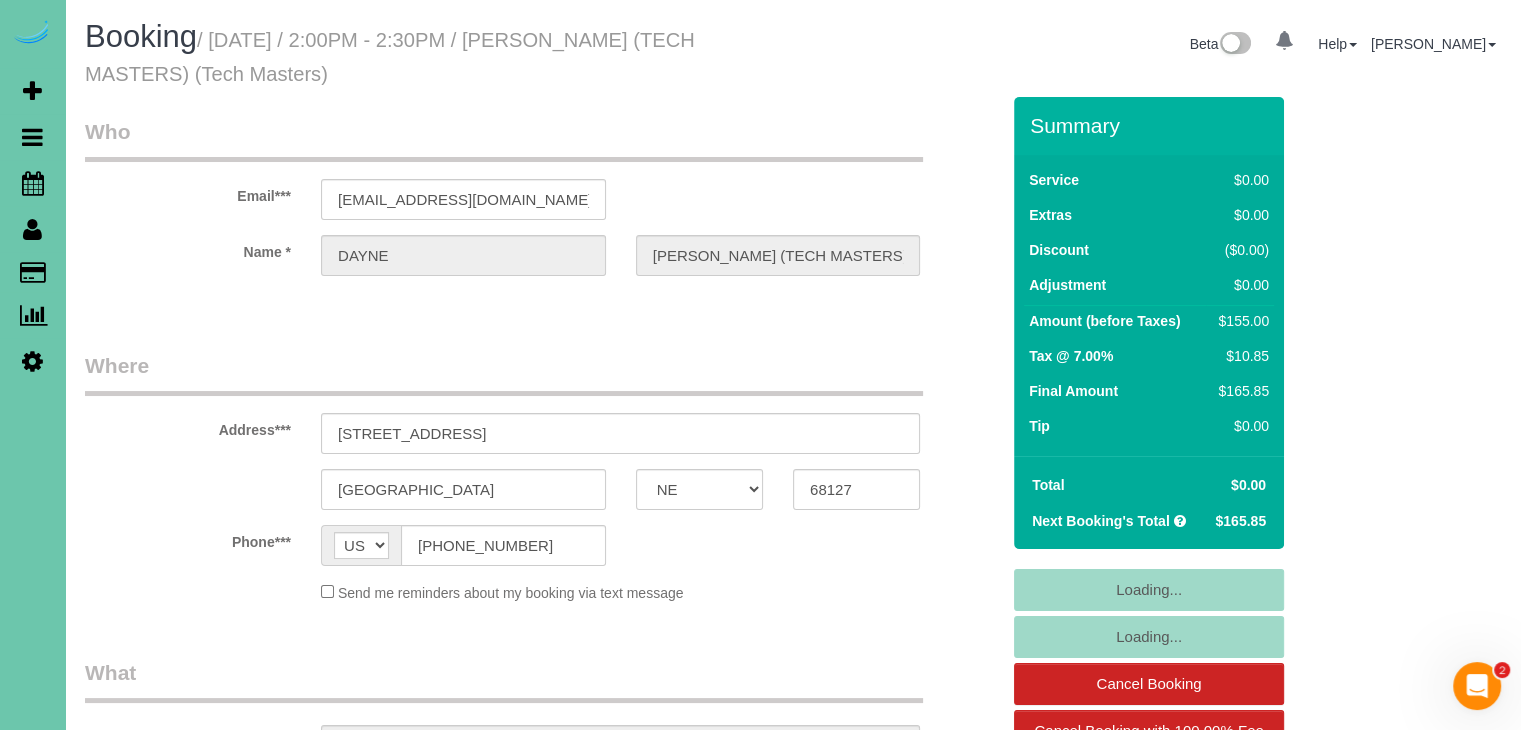 scroll, scrollTop: 0, scrollLeft: 0, axis: both 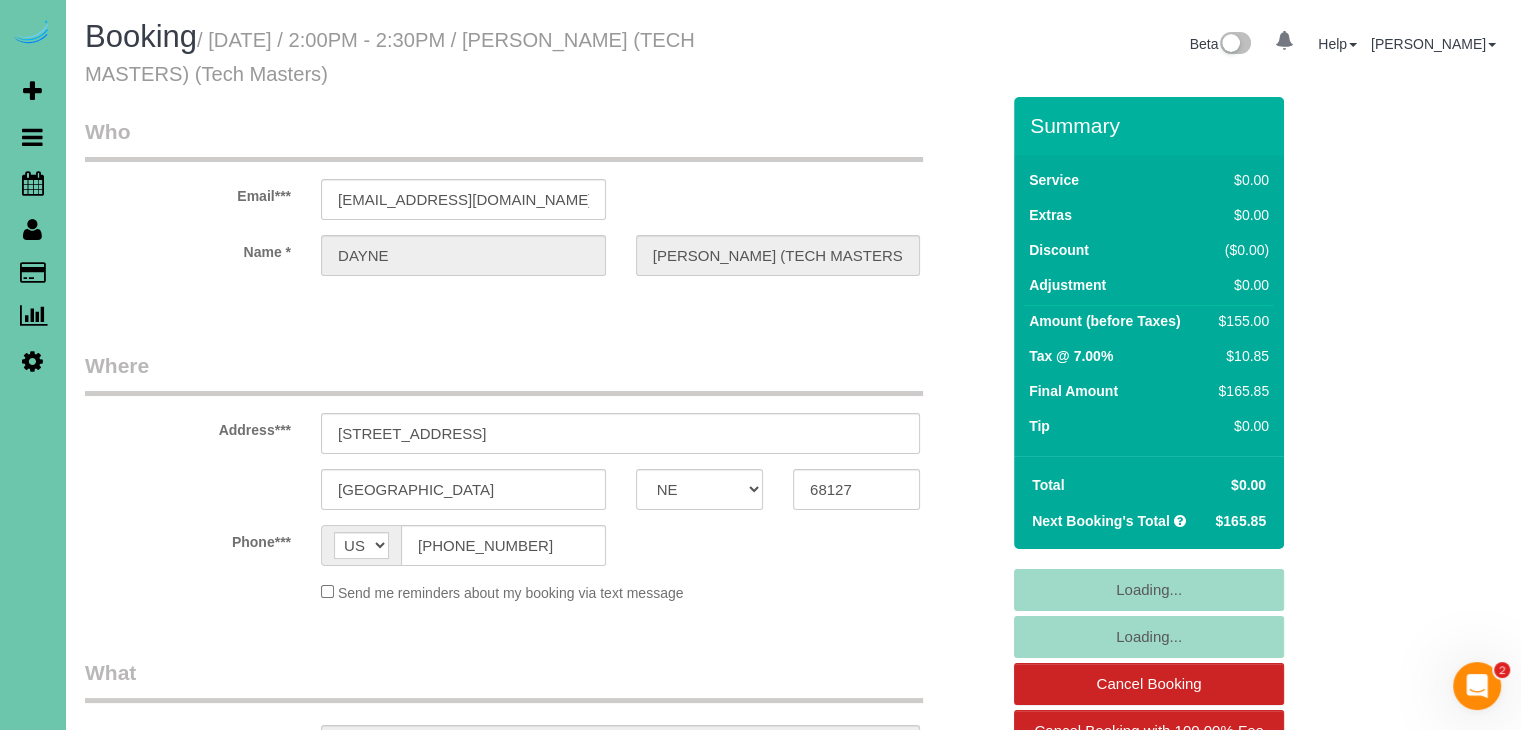 select on "number:42" 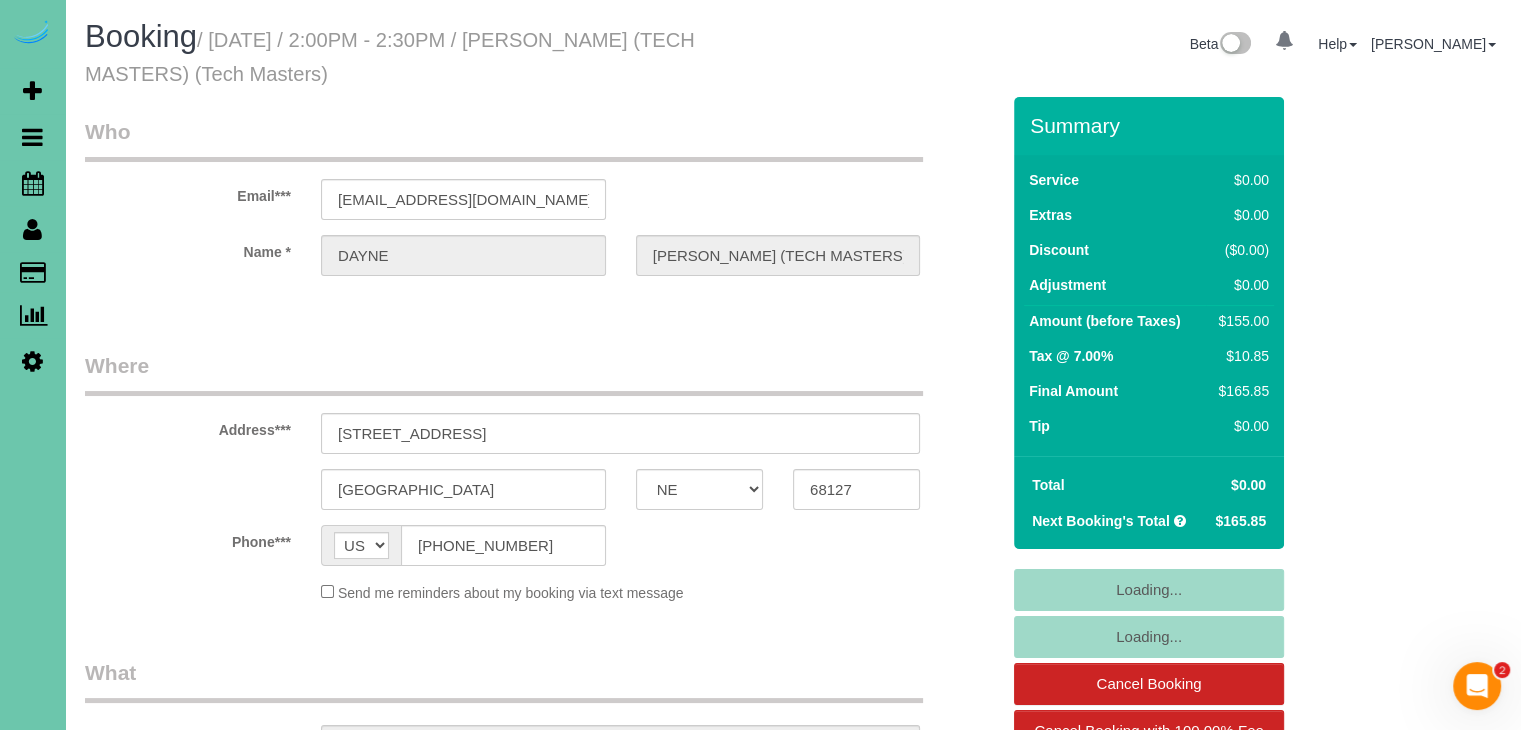 select on "object:899" 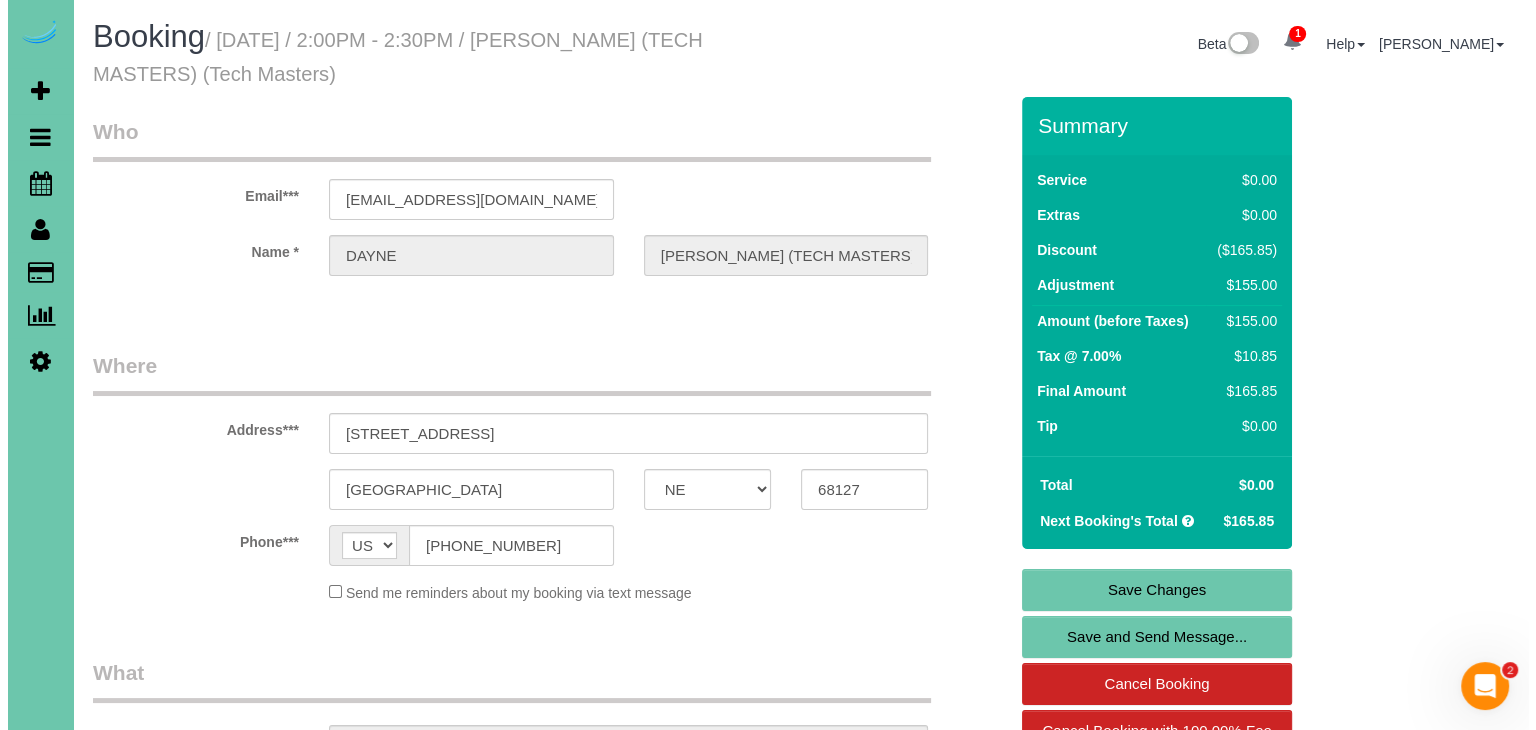 scroll, scrollTop: 200, scrollLeft: 0, axis: vertical 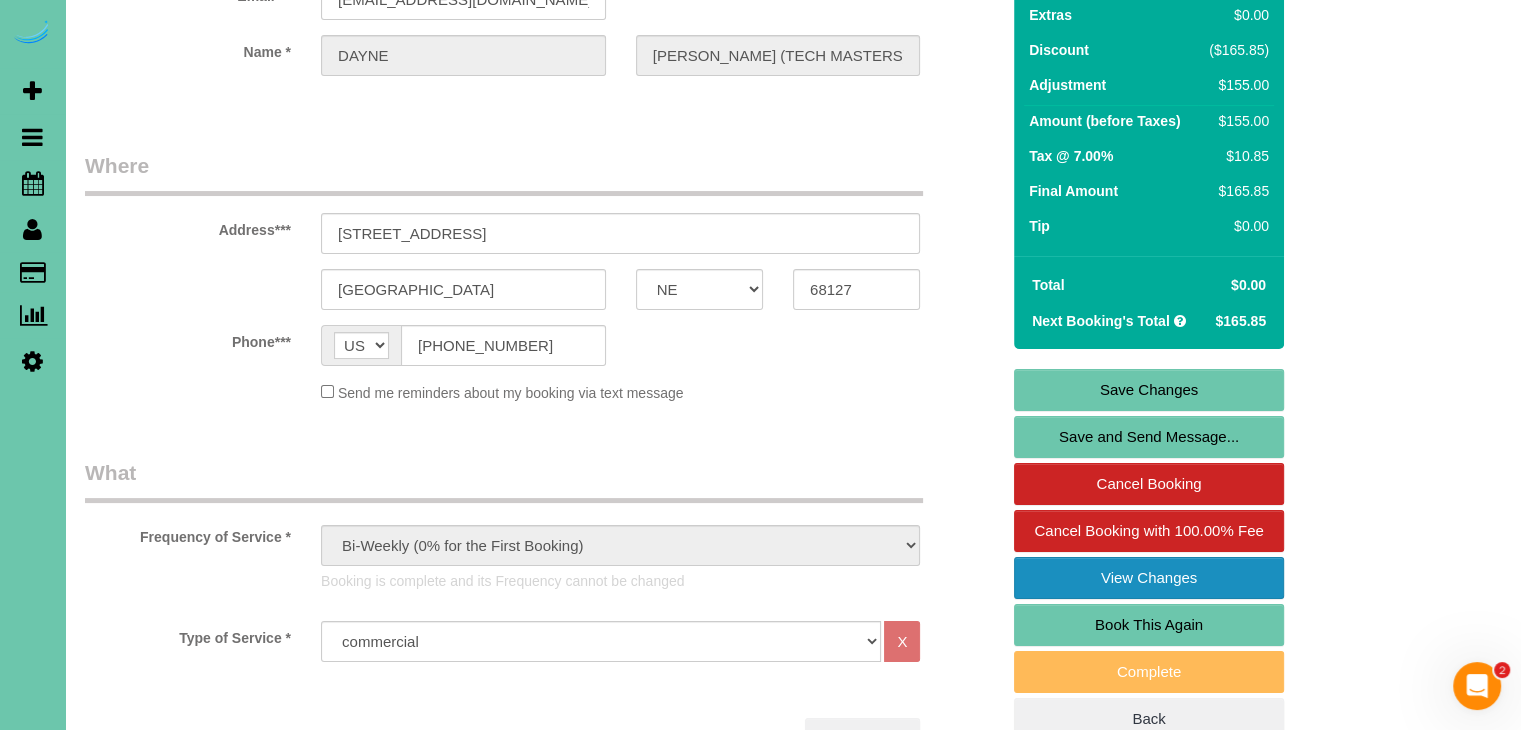 click on "View Changes" at bounding box center [1149, 578] 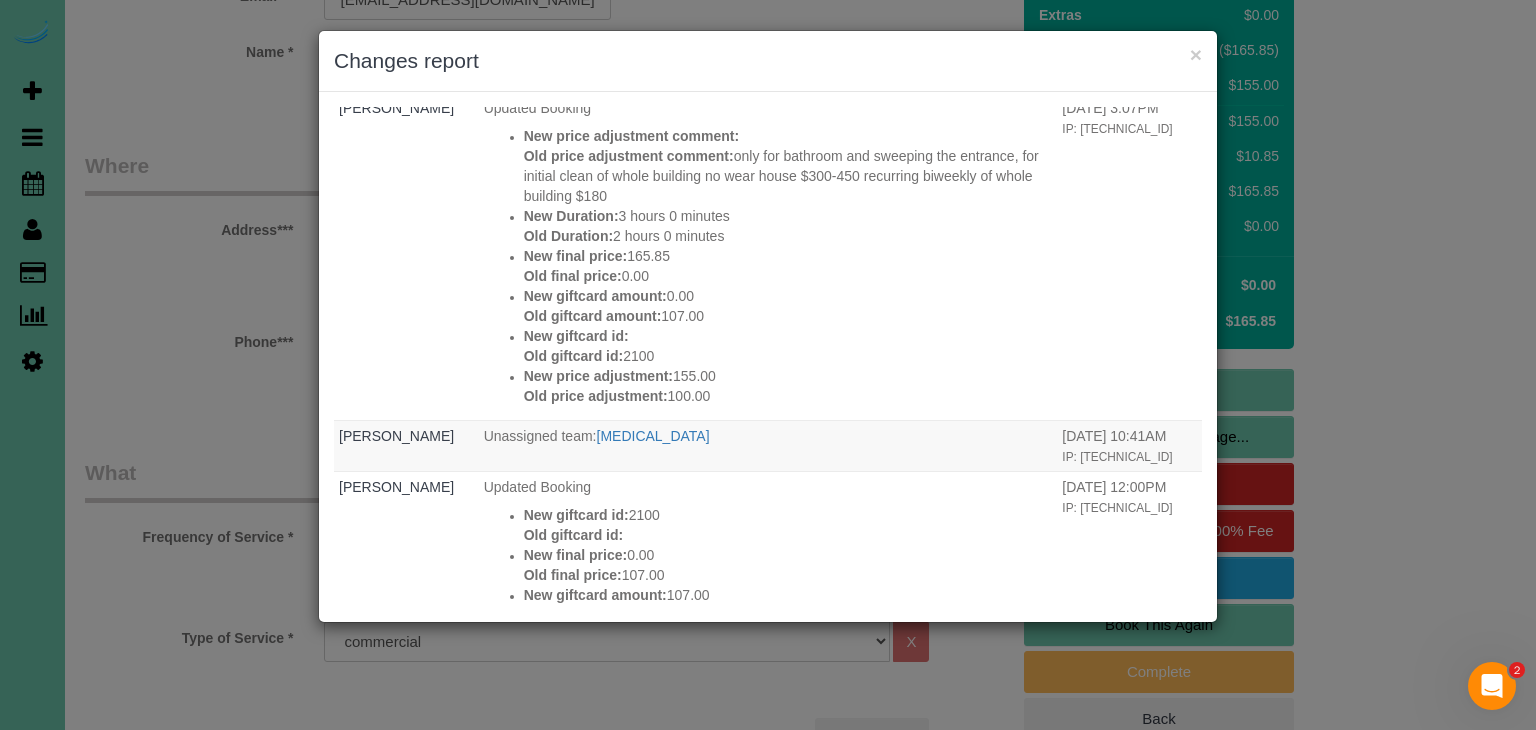 scroll, scrollTop: 3364, scrollLeft: 0, axis: vertical 